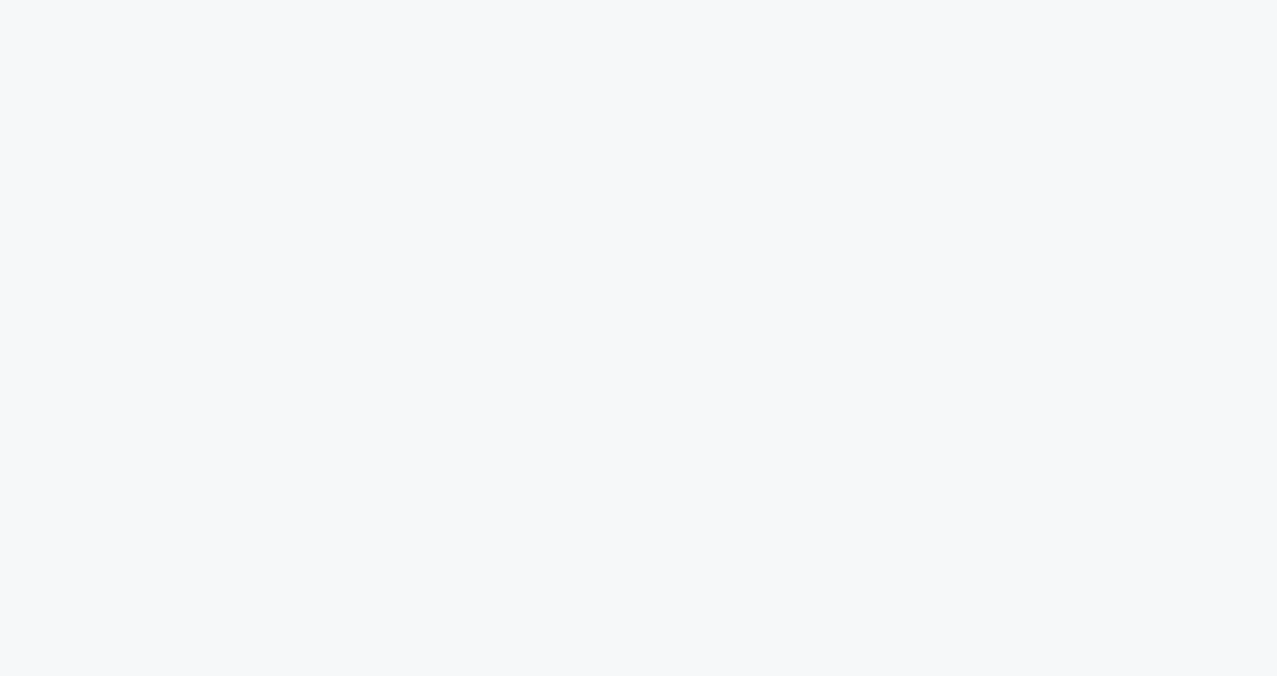 scroll, scrollTop: 0, scrollLeft: 0, axis: both 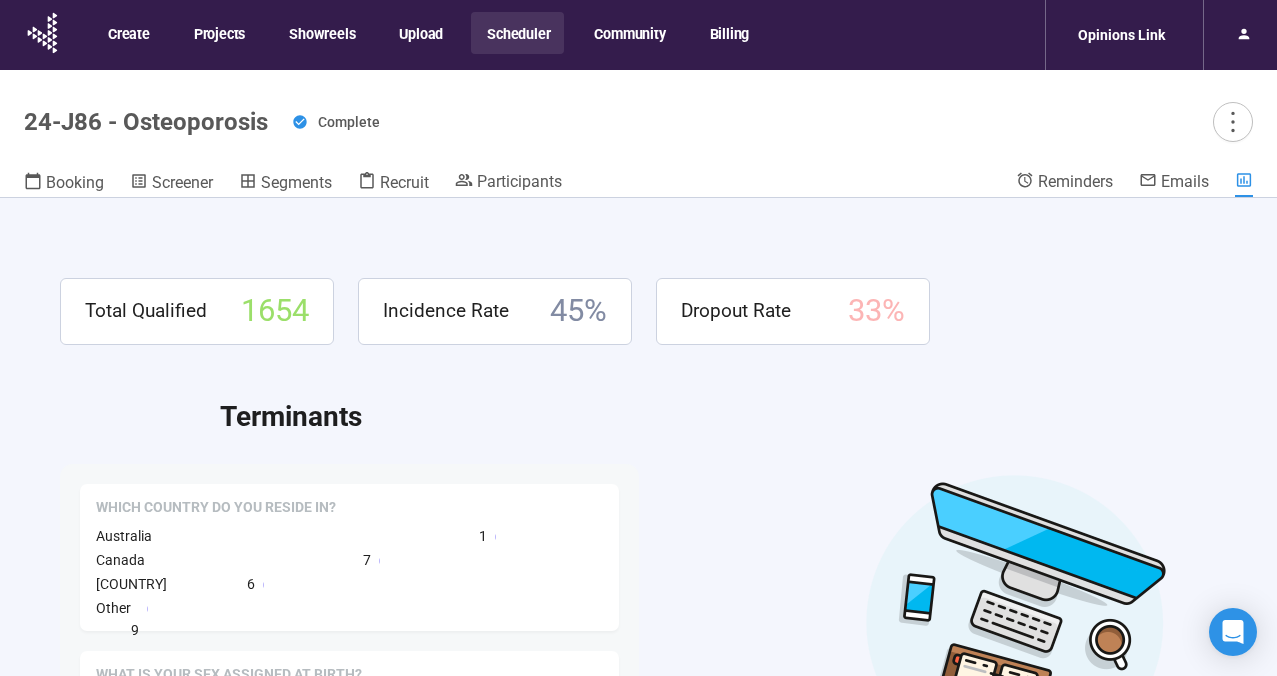 click on "Scheduler" at bounding box center (517, 33) 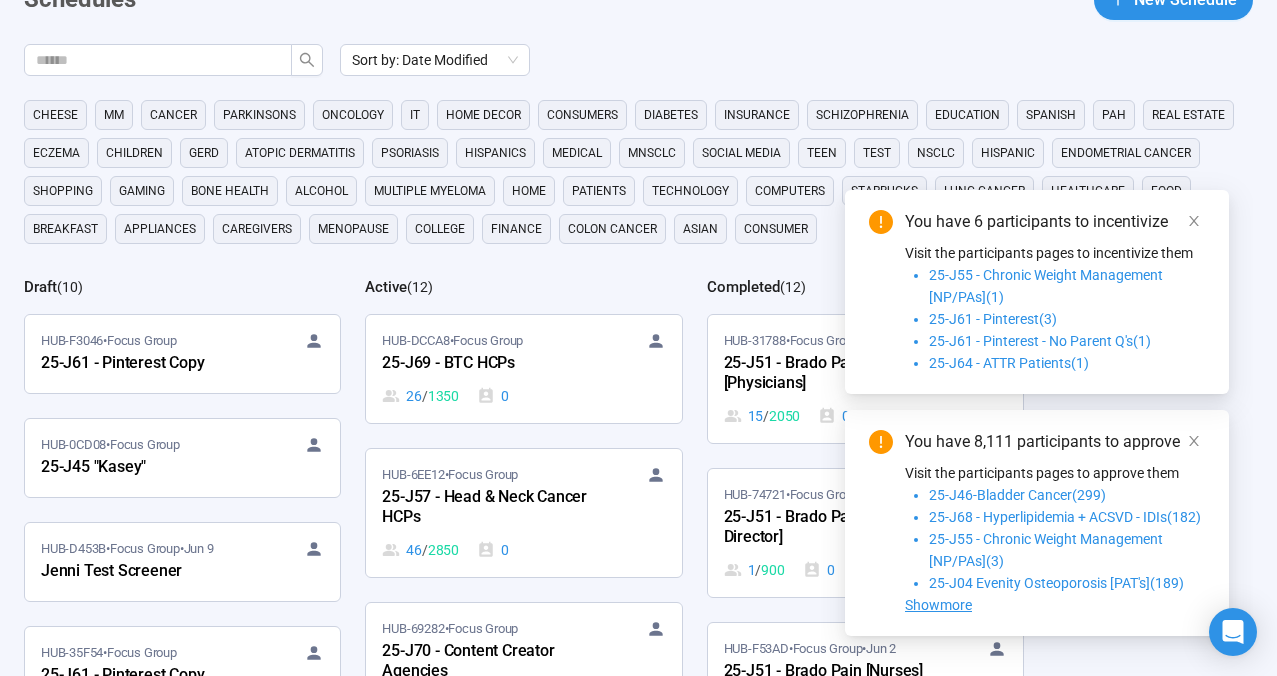 scroll, scrollTop: 204, scrollLeft: 0, axis: vertical 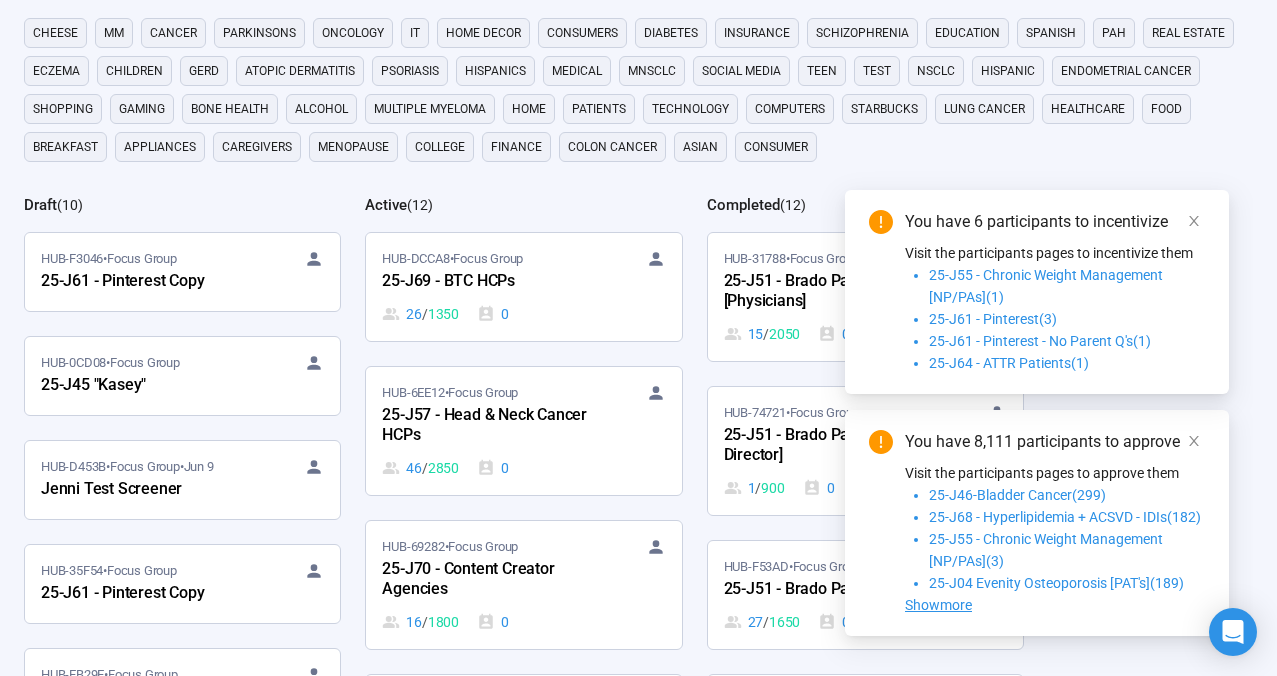 click on "You have 6 participants to incentivize Visit the participants pages to incentivize them 25-J55 - Chronic Weight Management [NP/PAs]  ( 1 ) 25-J61 - Pinterest  ( 3 ) 25-J61 - Pinterest - No Parent Q's  ( 1 ) 25-J64 - ATTR Patients  ( 1 )" at bounding box center (1037, 292) 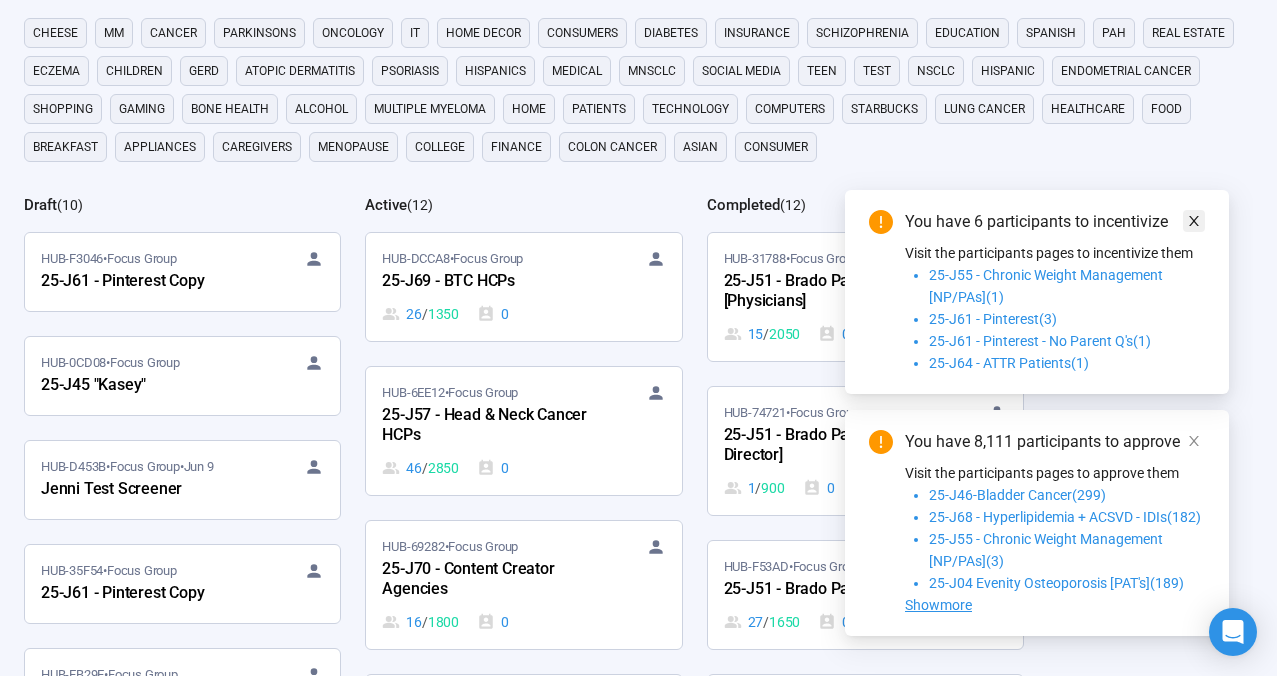 click at bounding box center [1194, 441] 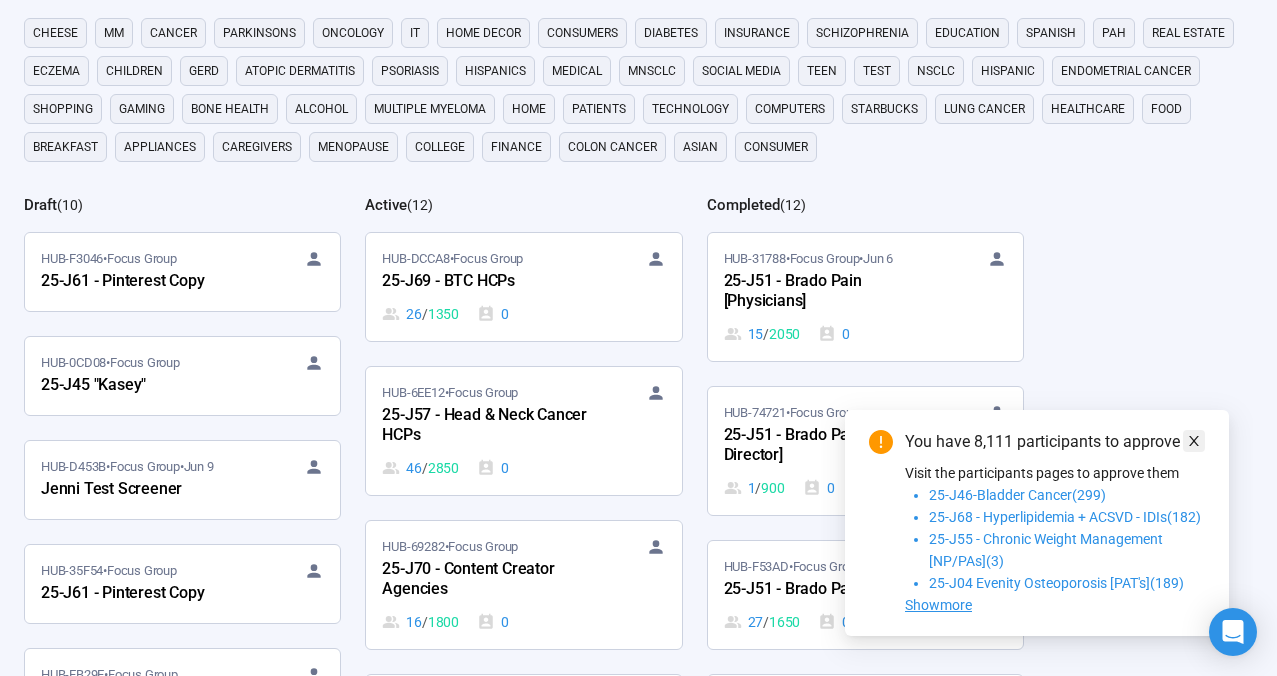 click at bounding box center [1194, 441] 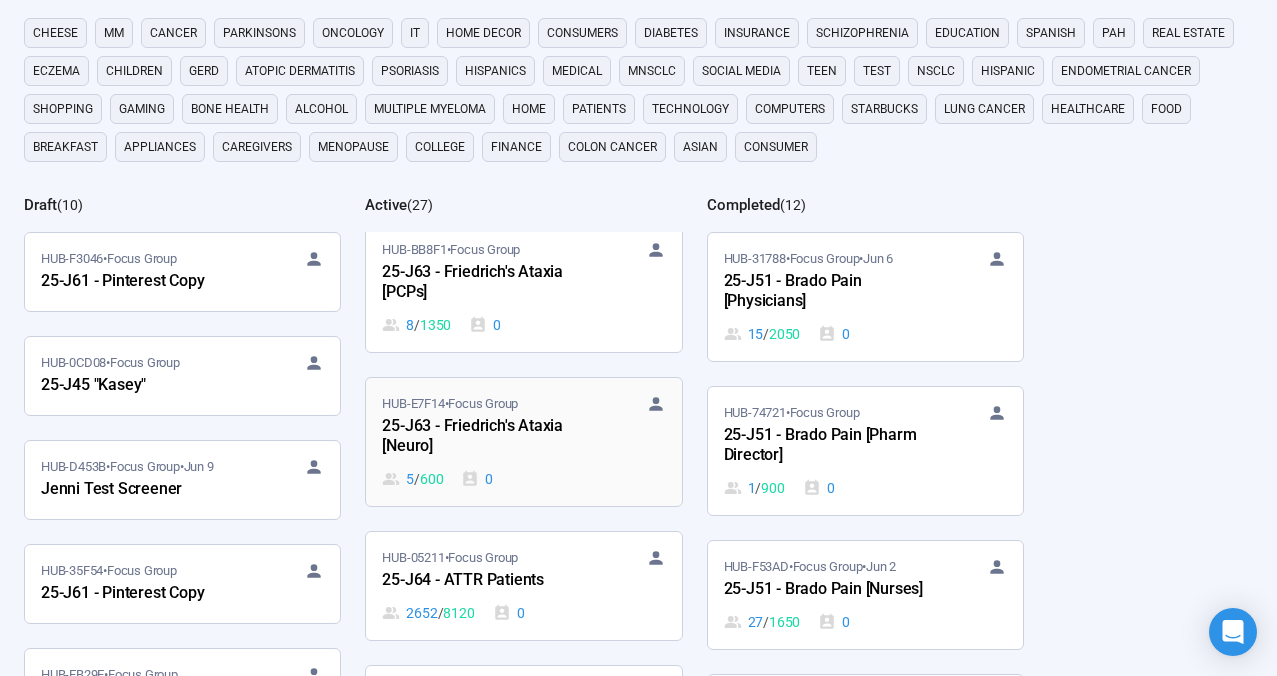 scroll, scrollTop: 2120, scrollLeft: 0, axis: vertical 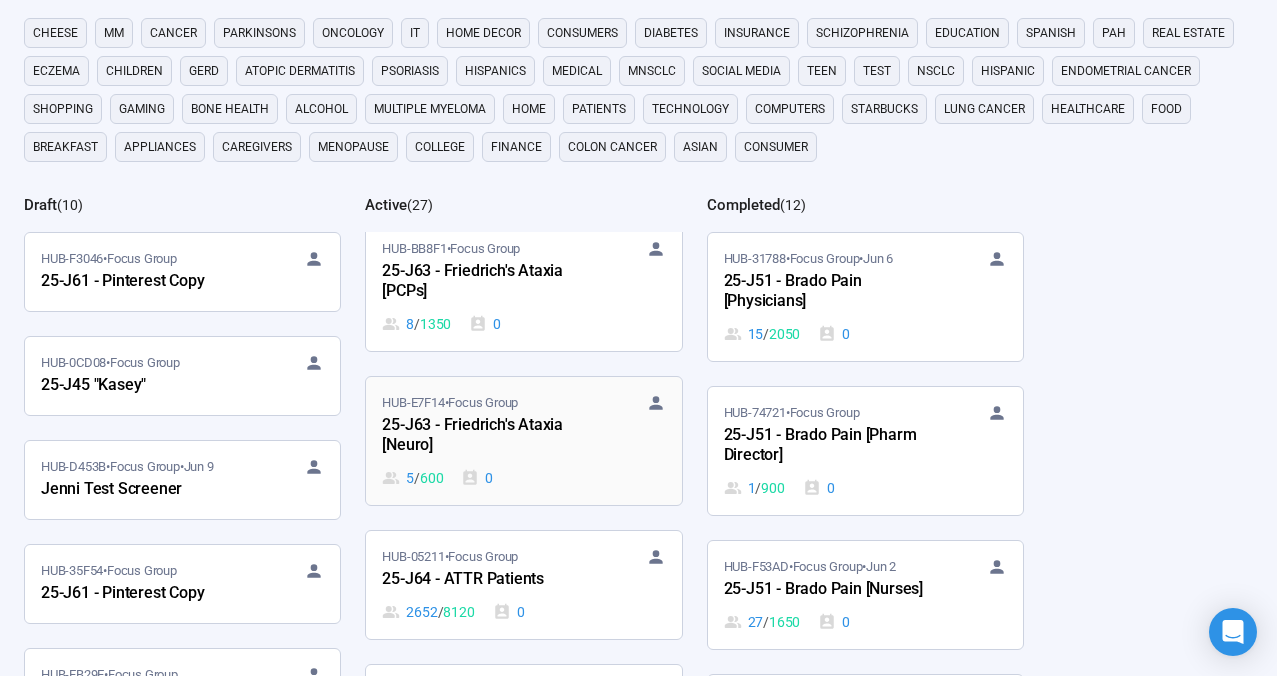 click on "25-J63 - Friedrich's Ataxia [Neuro]" at bounding box center [492, 436] 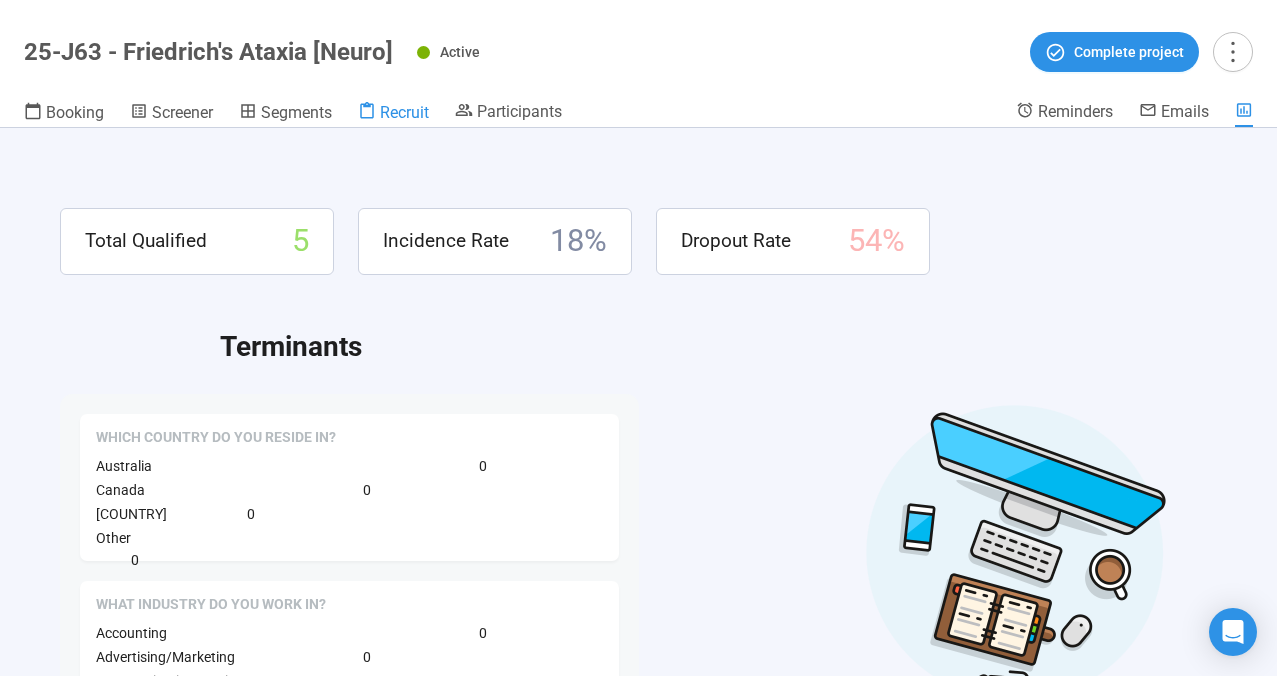 click on "Recruit" at bounding box center [404, 112] 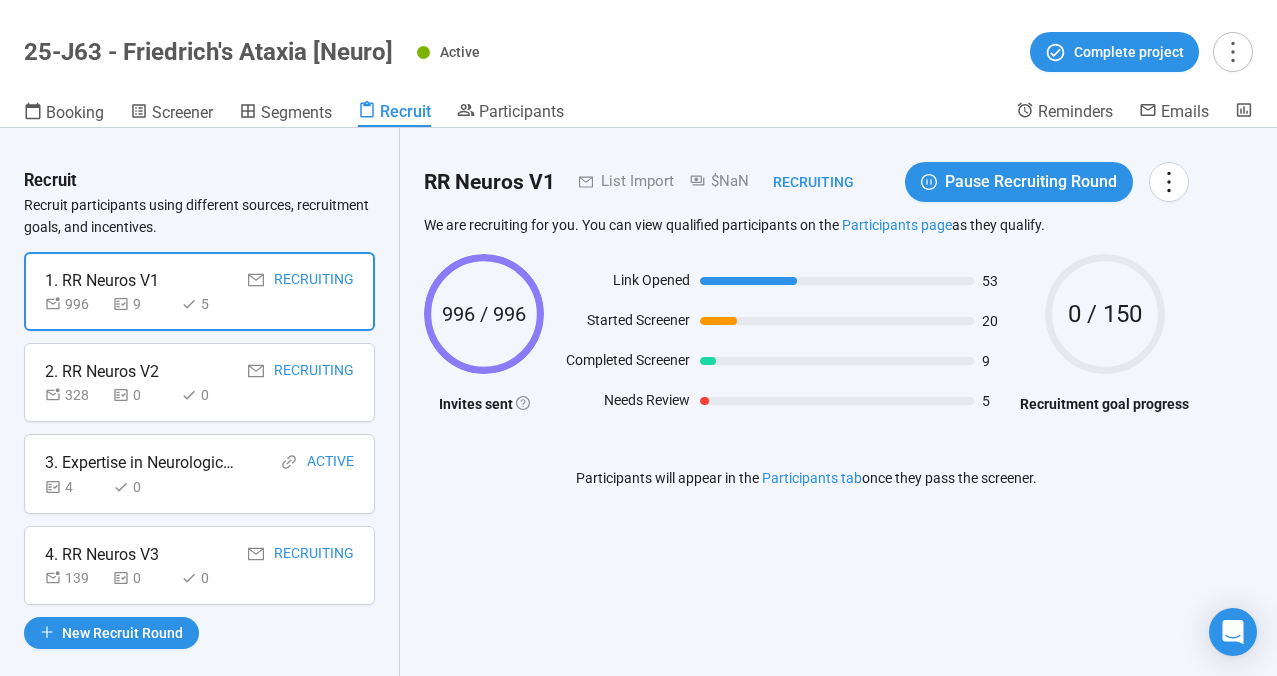 scroll, scrollTop: 20, scrollLeft: 0, axis: vertical 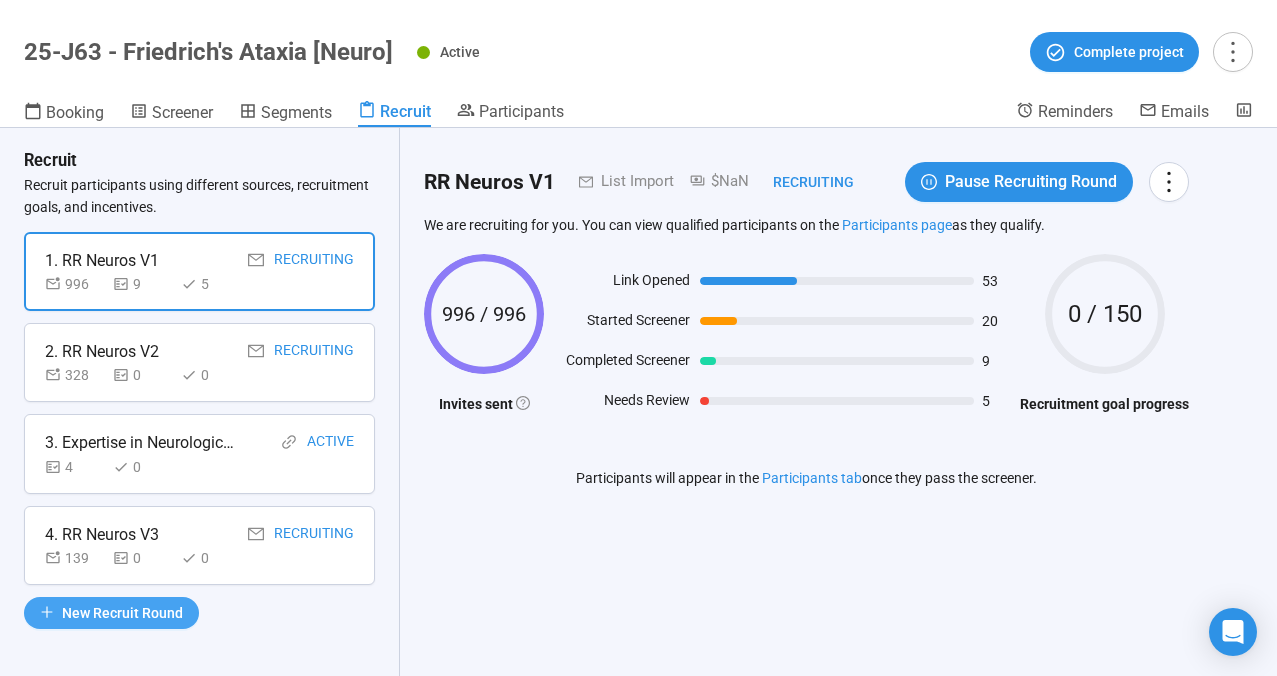 click on "New Recruit Round" at bounding box center [122, 613] 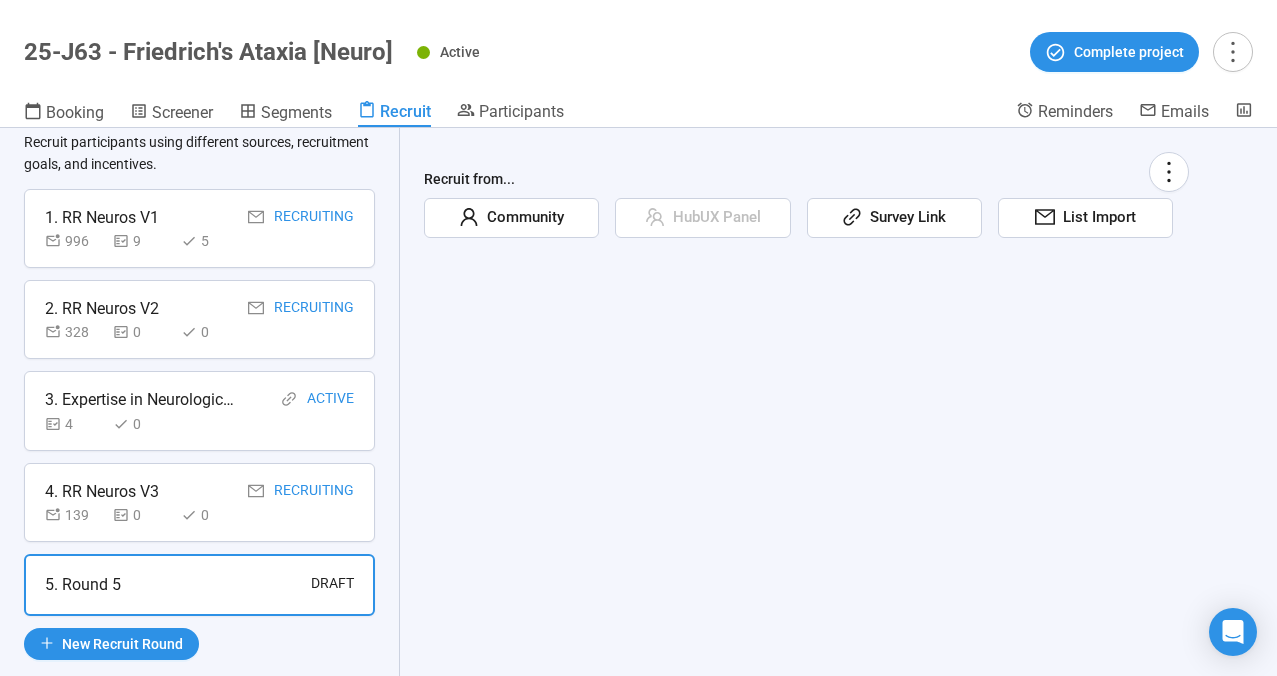 scroll, scrollTop: 94, scrollLeft: 0, axis: vertical 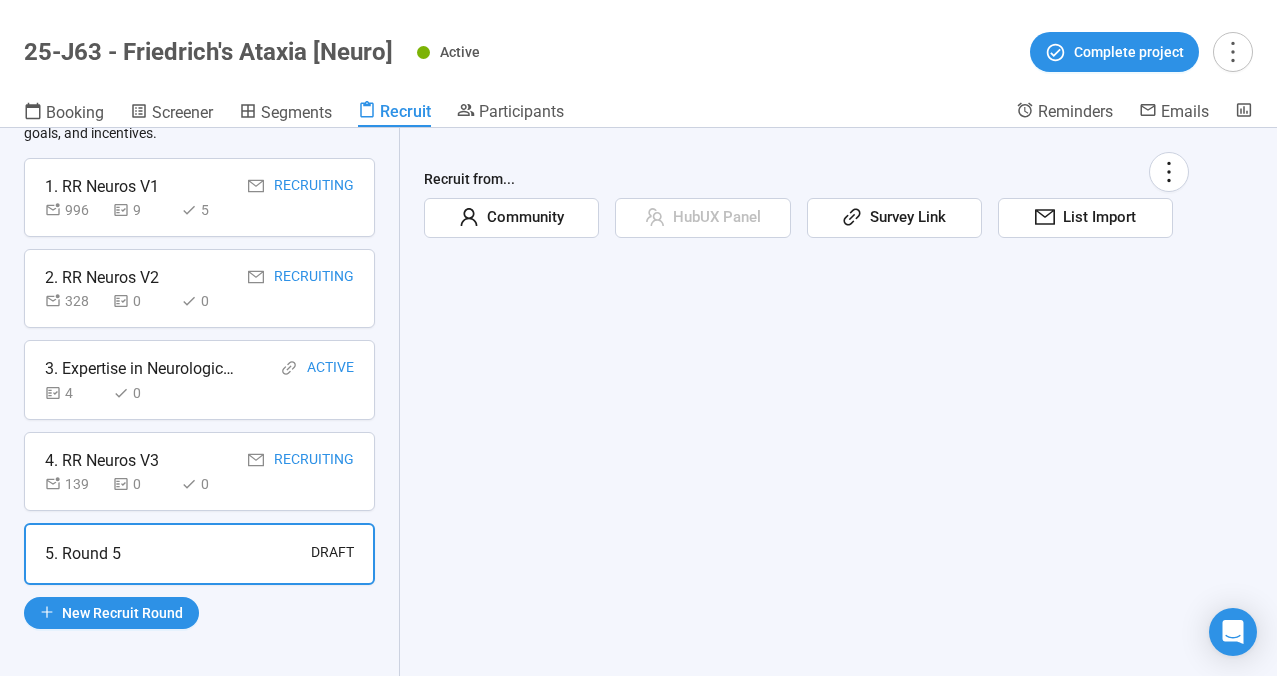 click on "Community" at bounding box center [521, 218] 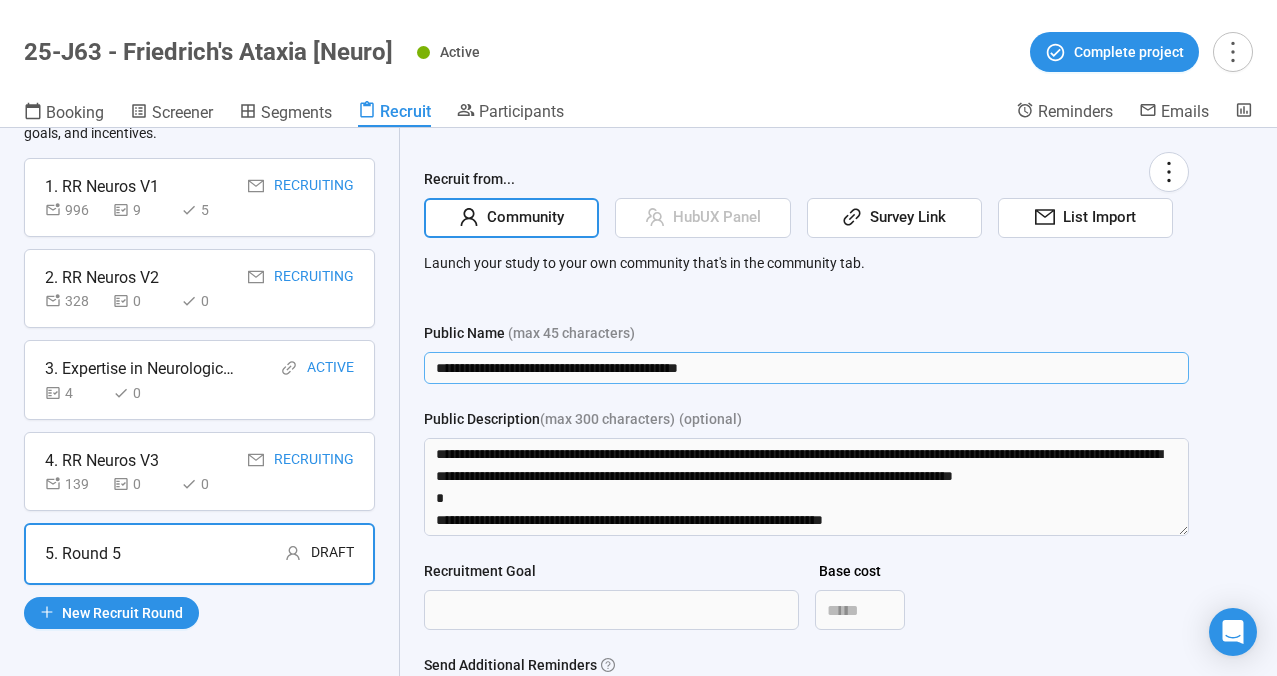 drag, startPoint x: 756, startPoint y: 369, endPoint x: 408, endPoint y: 351, distance: 348.4652 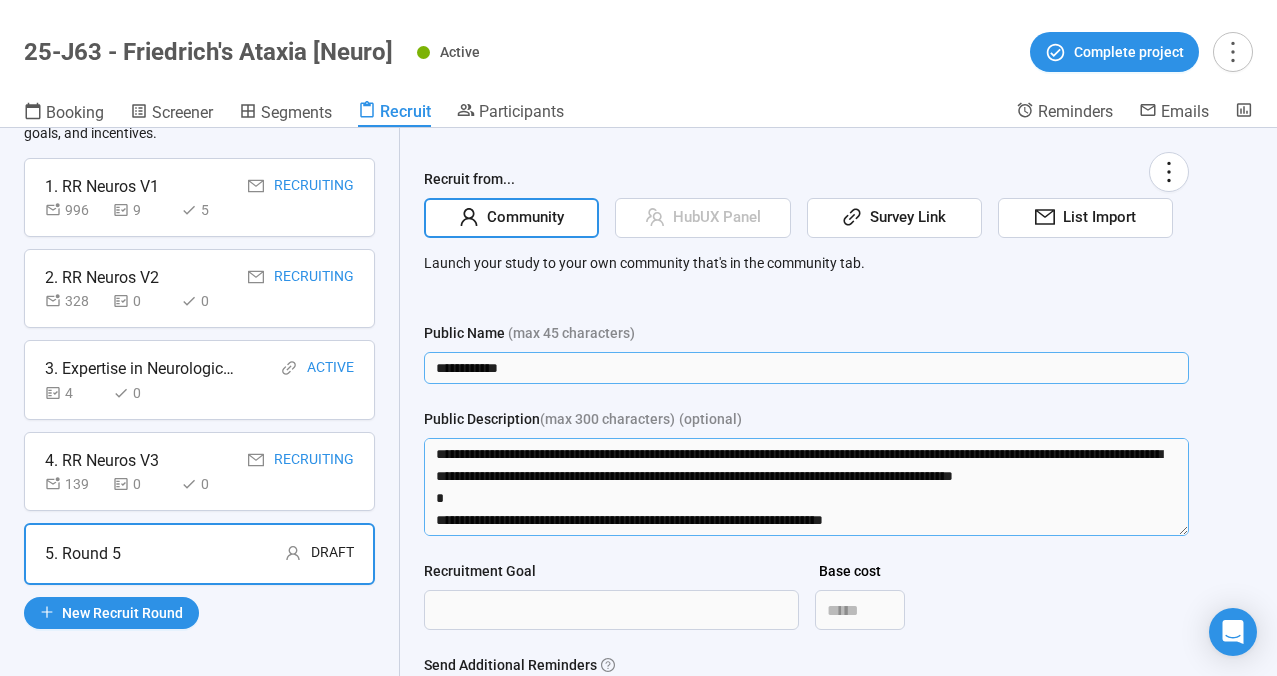 type on "**********" 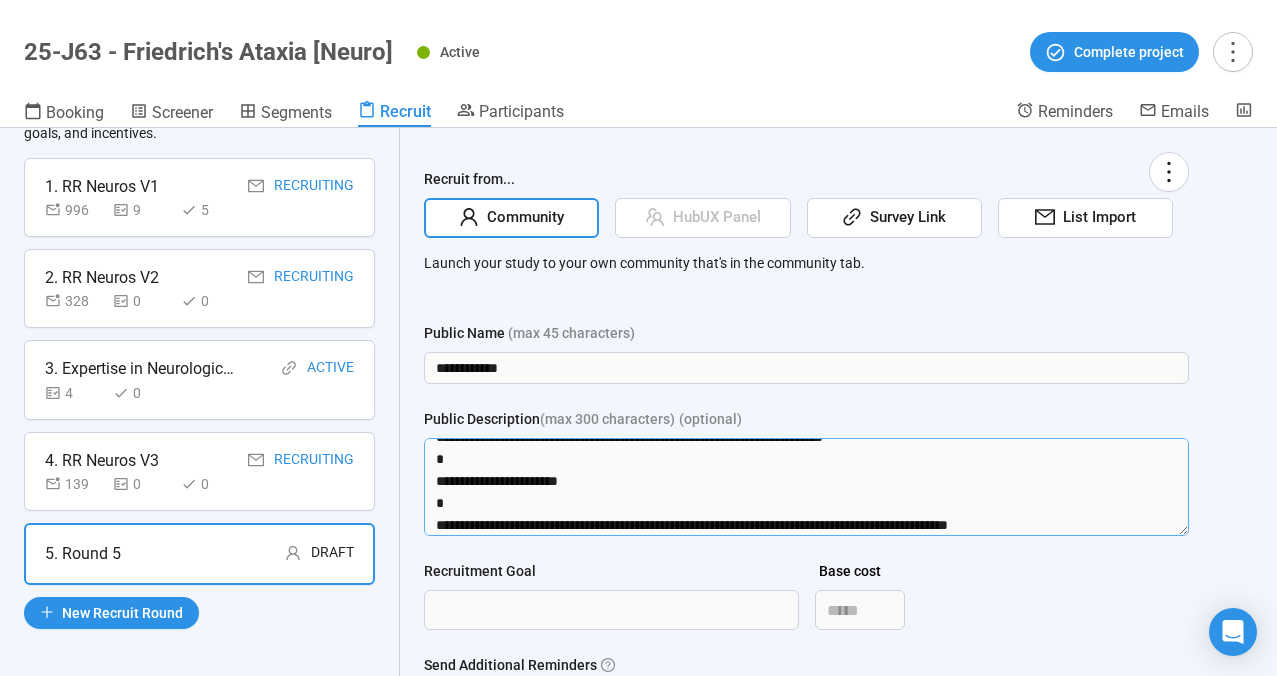 drag, startPoint x: 459, startPoint y: 504, endPoint x: 465, endPoint y: 532, distance: 28.635643 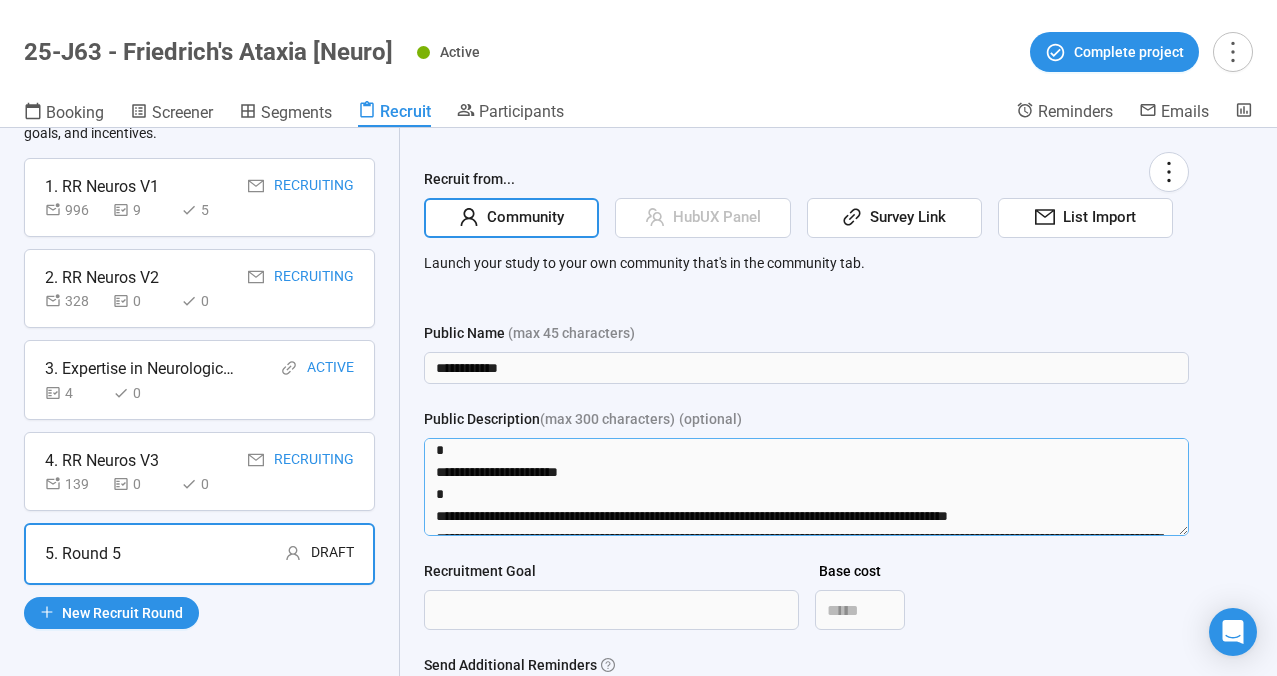 scroll, scrollTop: 374, scrollLeft: 0, axis: vertical 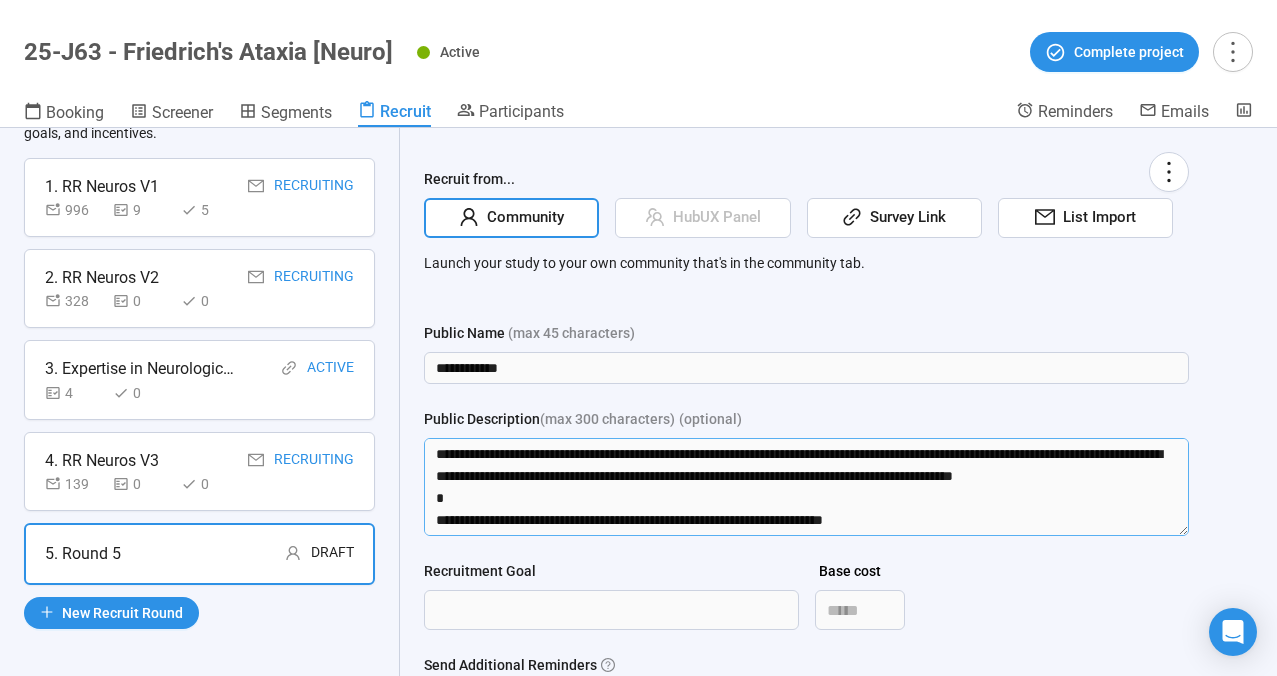 drag, startPoint x: 563, startPoint y: 524, endPoint x: 436, endPoint y: 516, distance: 127.25172 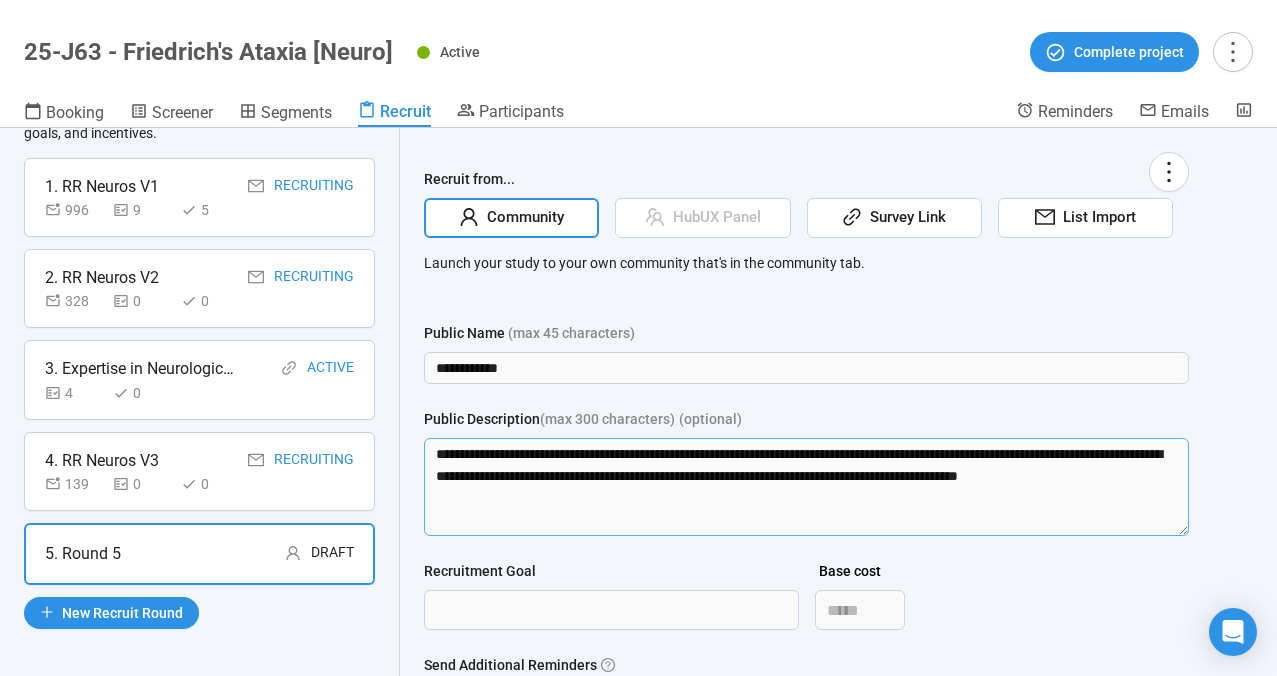 click on "**********" at bounding box center [806, 487] 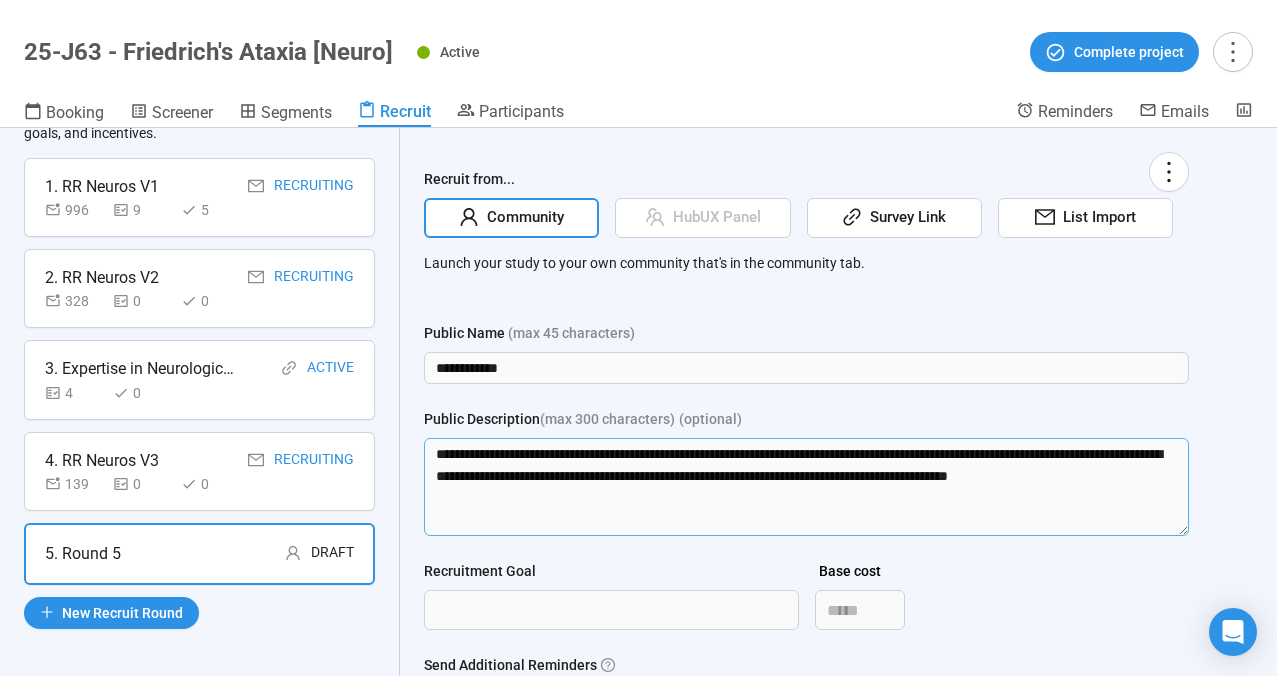 click on "**********" at bounding box center (806, 487) 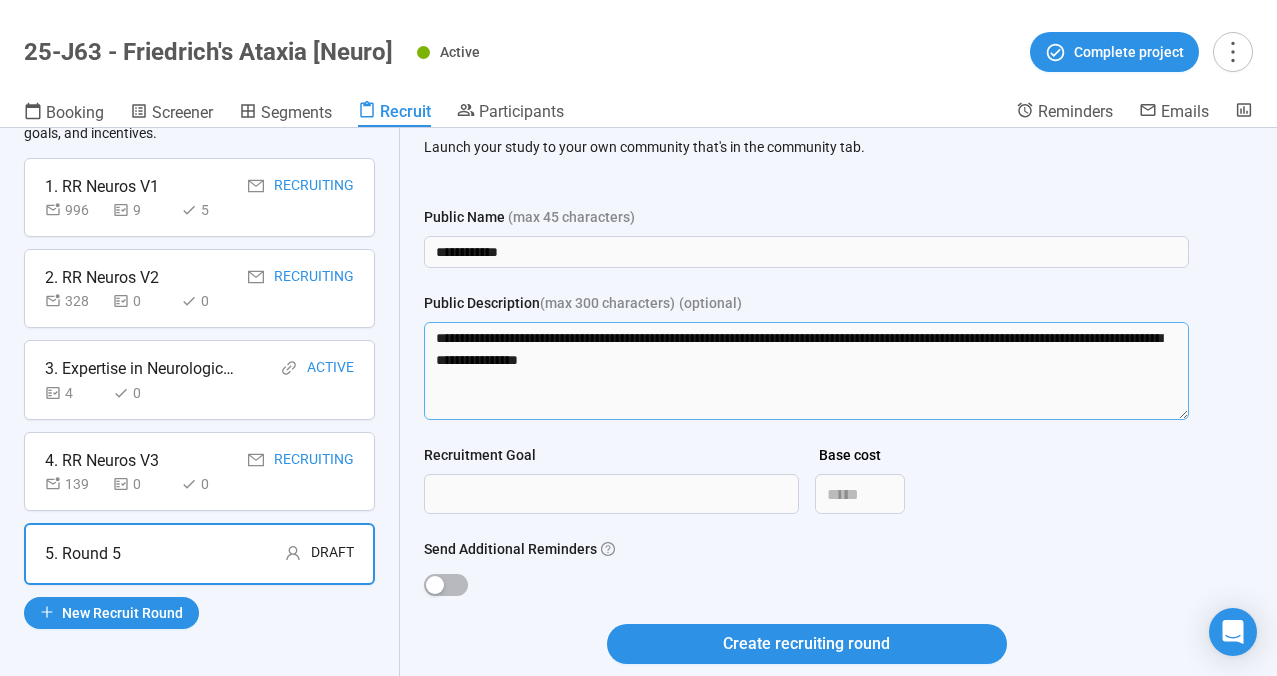 scroll, scrollTop: 120, scrollLeft: 0, axis: vertical 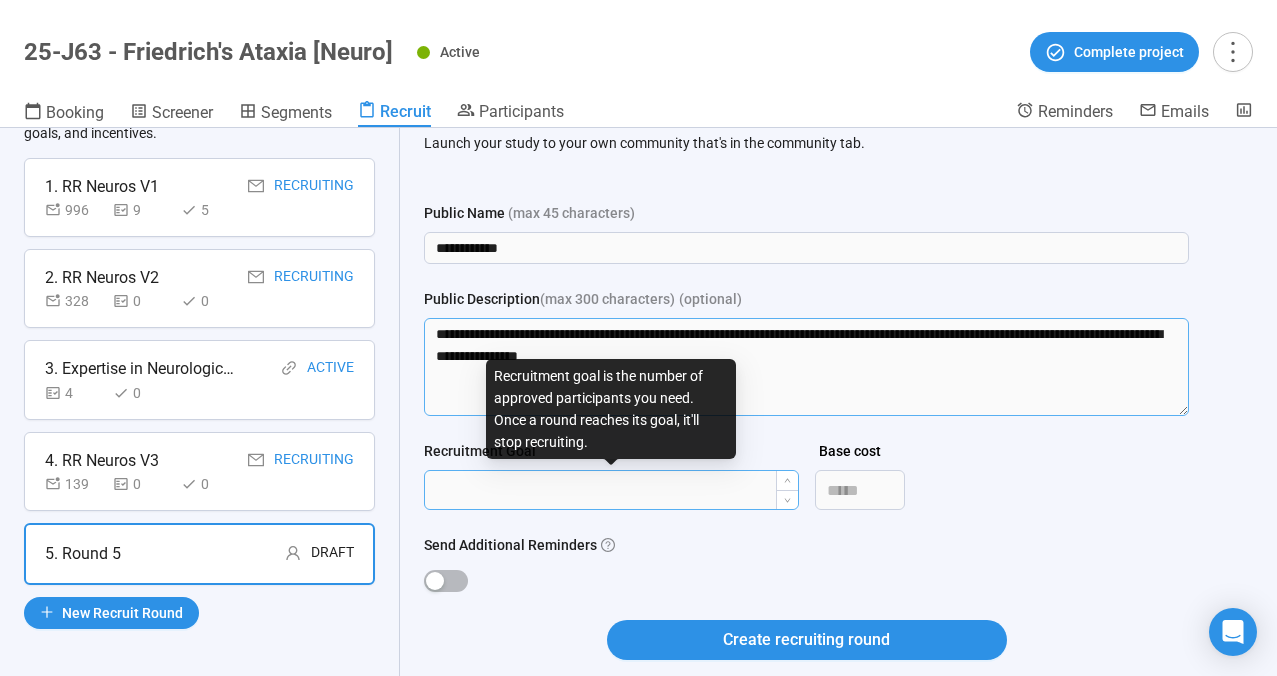 type on "**********" 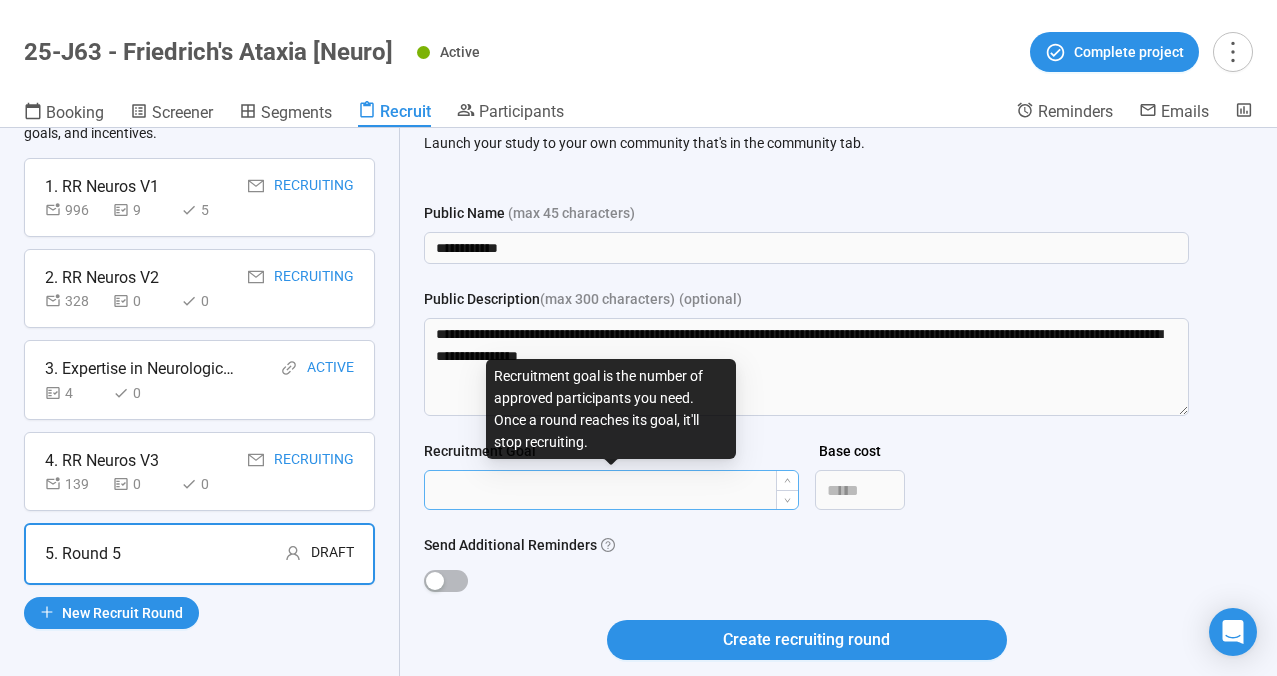 click on "Recruitment Goal" at bounding box center (611, 490) 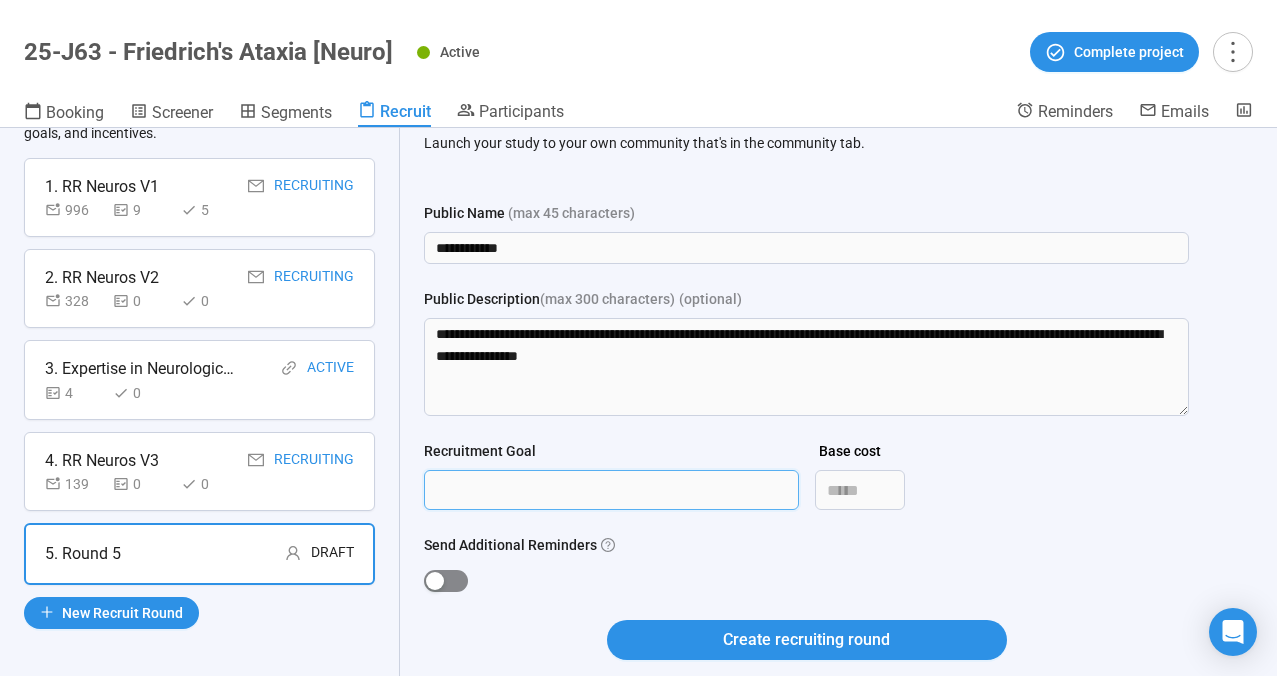 type on "***" 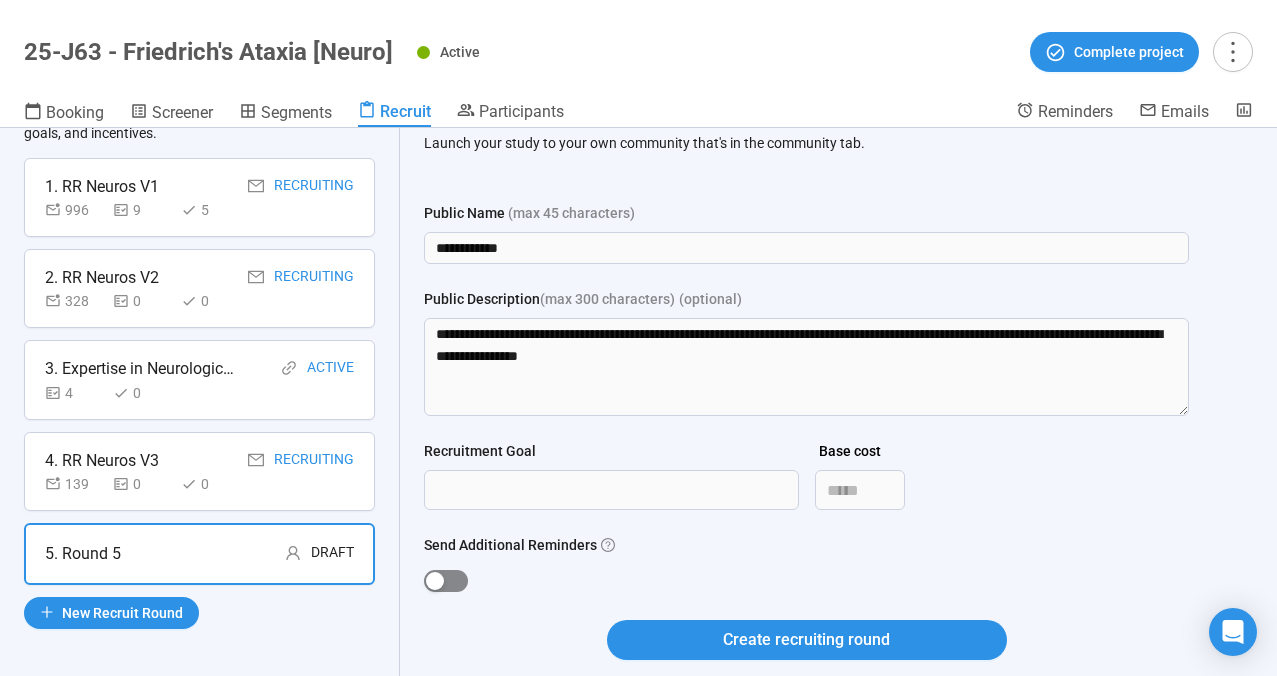 click on "Send Additional Reminders" at bounding box center (446, 581) 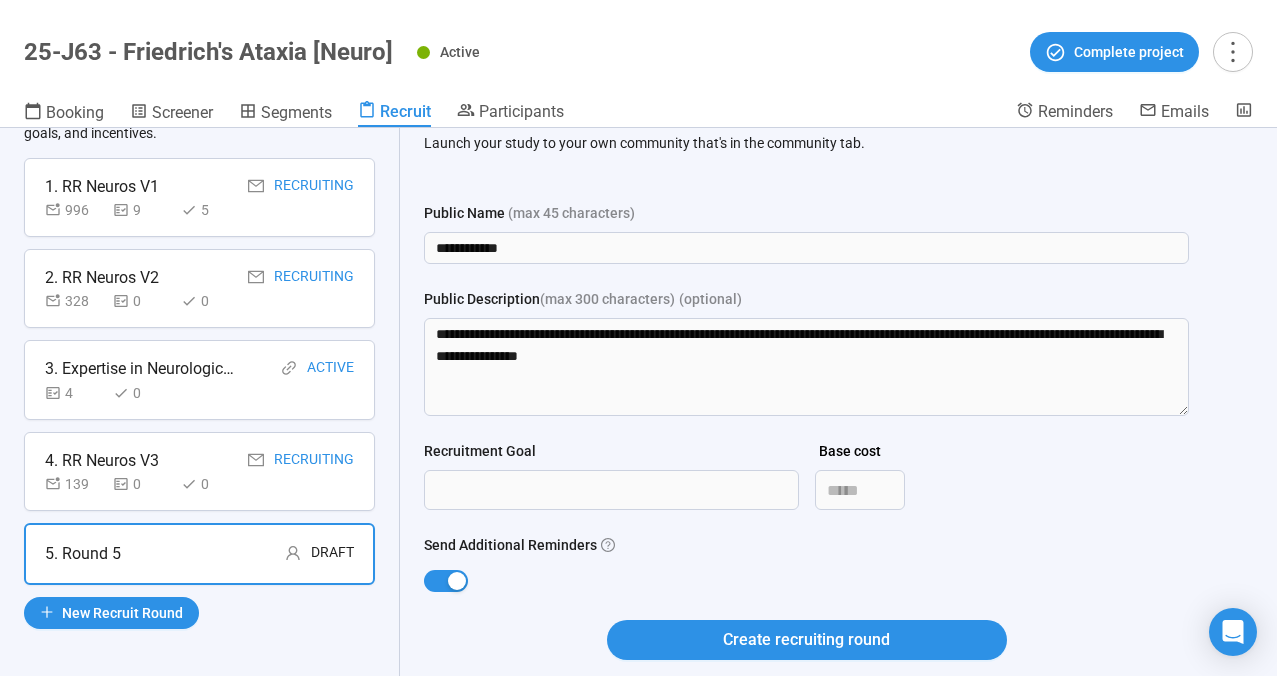 scroll, scrollTop: 0, scrollLeft: 0, axis: both 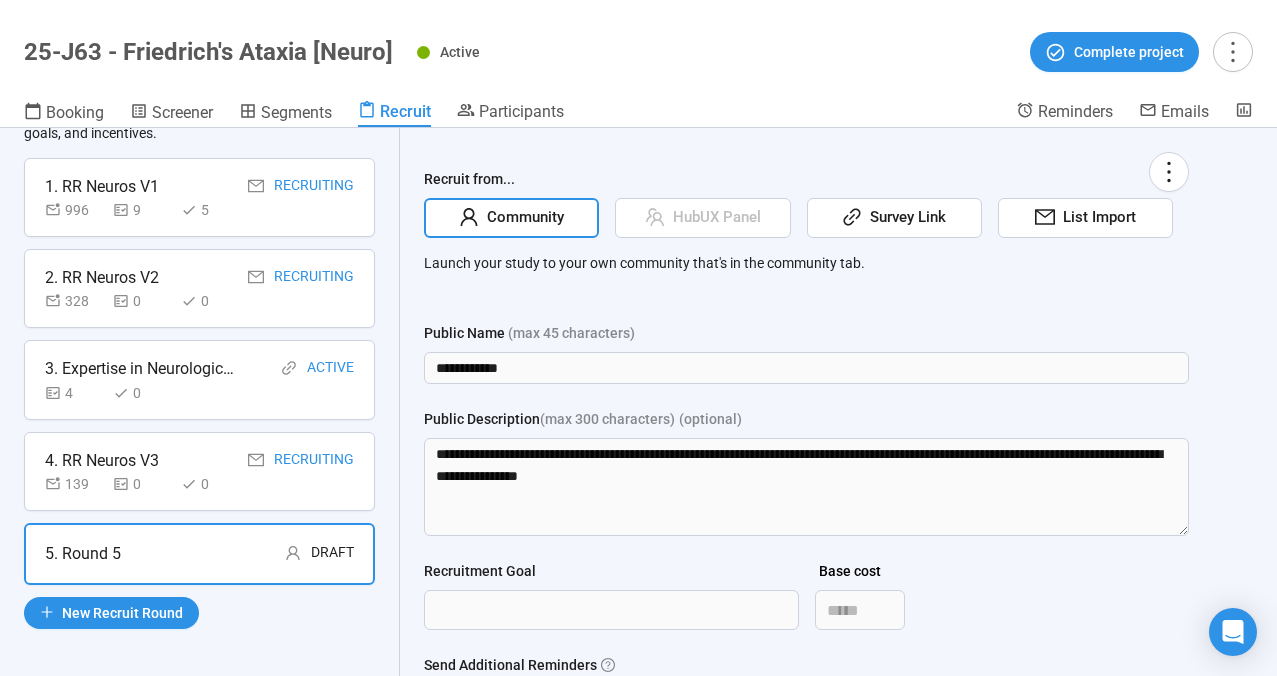 click on "List Import" at bounding box center (904, 218) 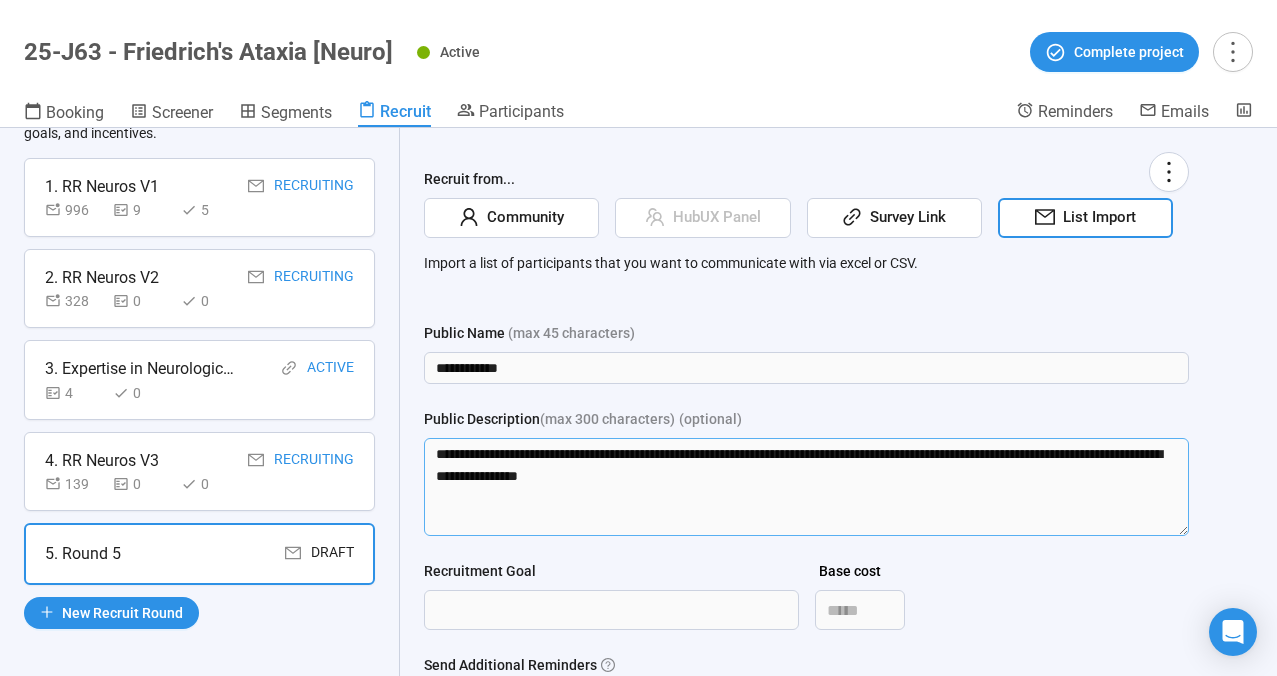 scroll, scrollTop: 176, scrollLeft: 0, axis: vertical 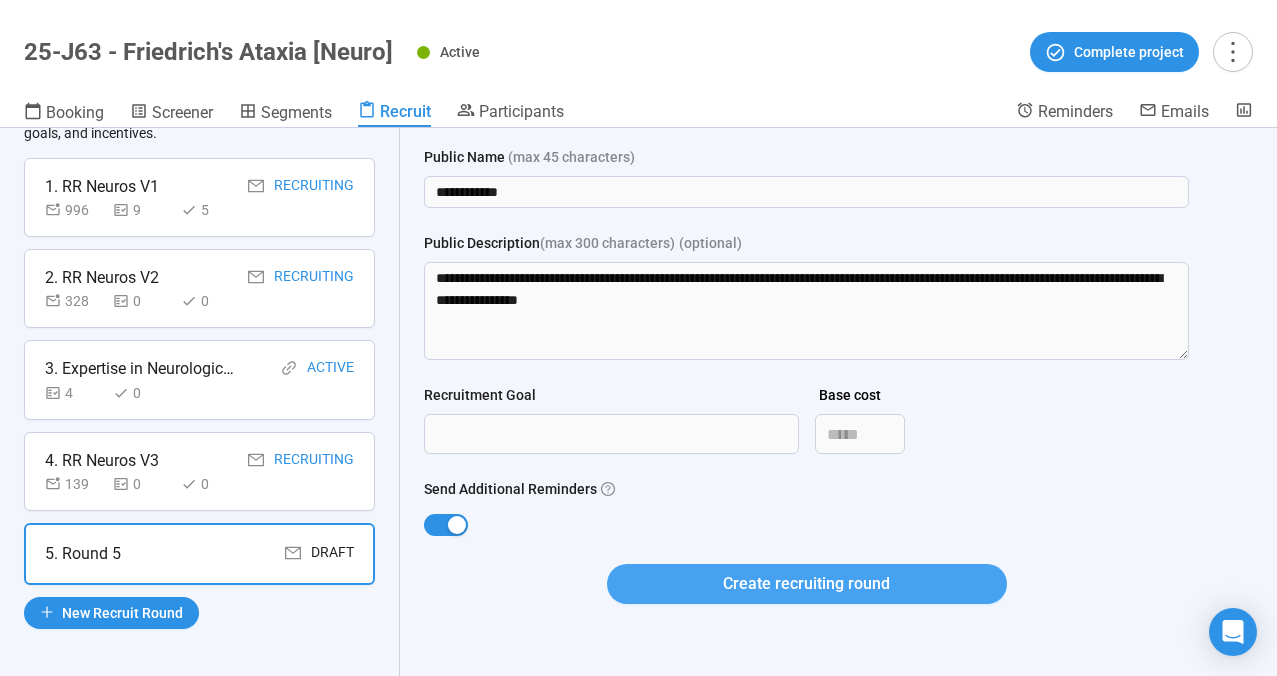 click on "Create recruiting round" at bounding box center (807, 584) 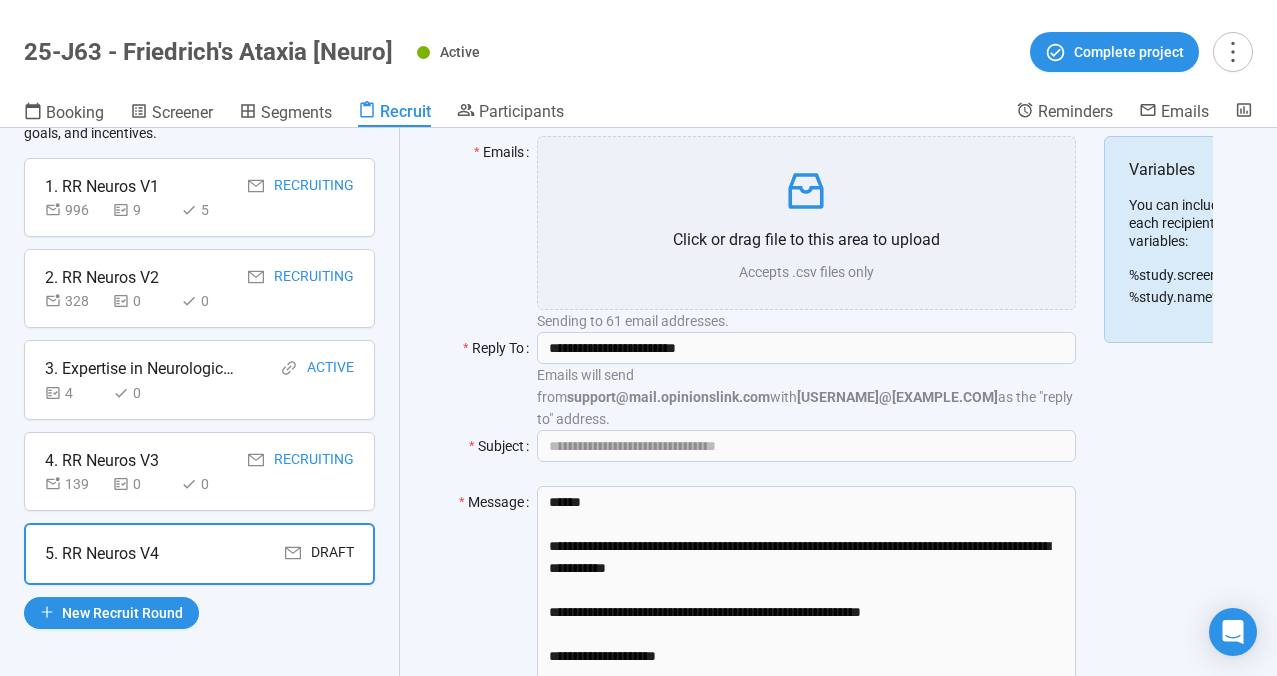 scroll, scrollTop: 316, scrollLeft: 0, axis: vertical 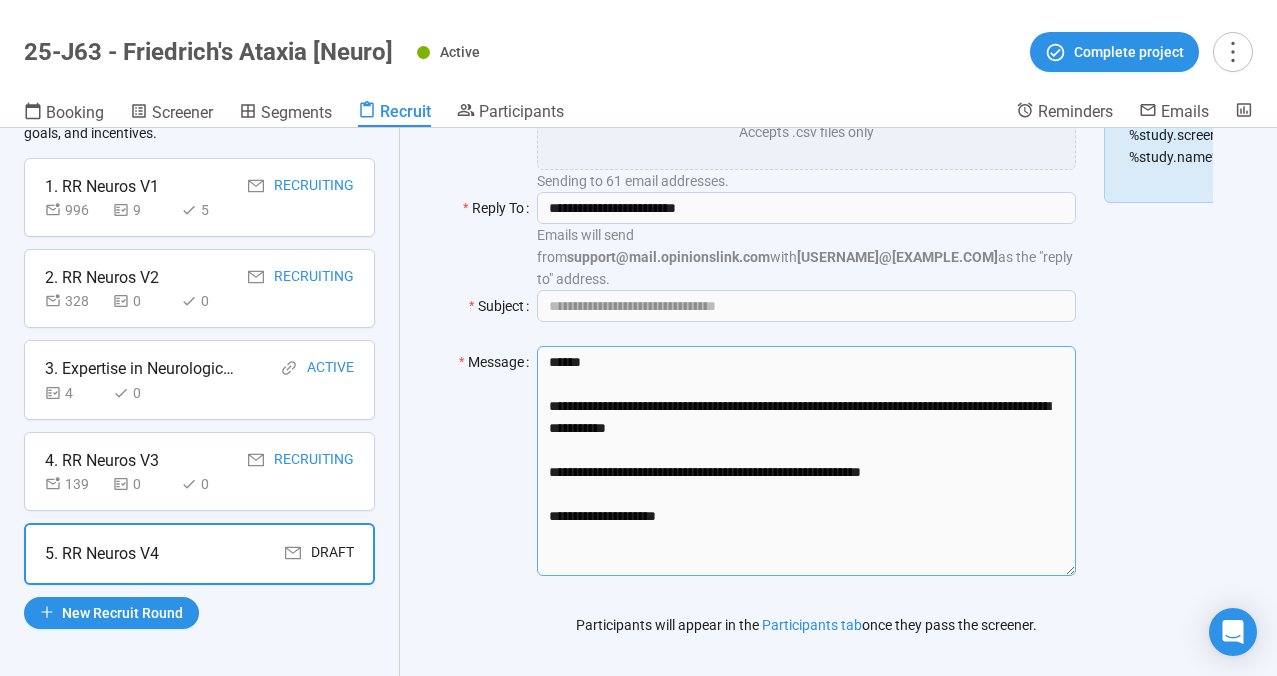 drag, startPoint x: 925, startPoint y: 454, endPoint x: 540, endPoint y: 376, distance: 392.82184 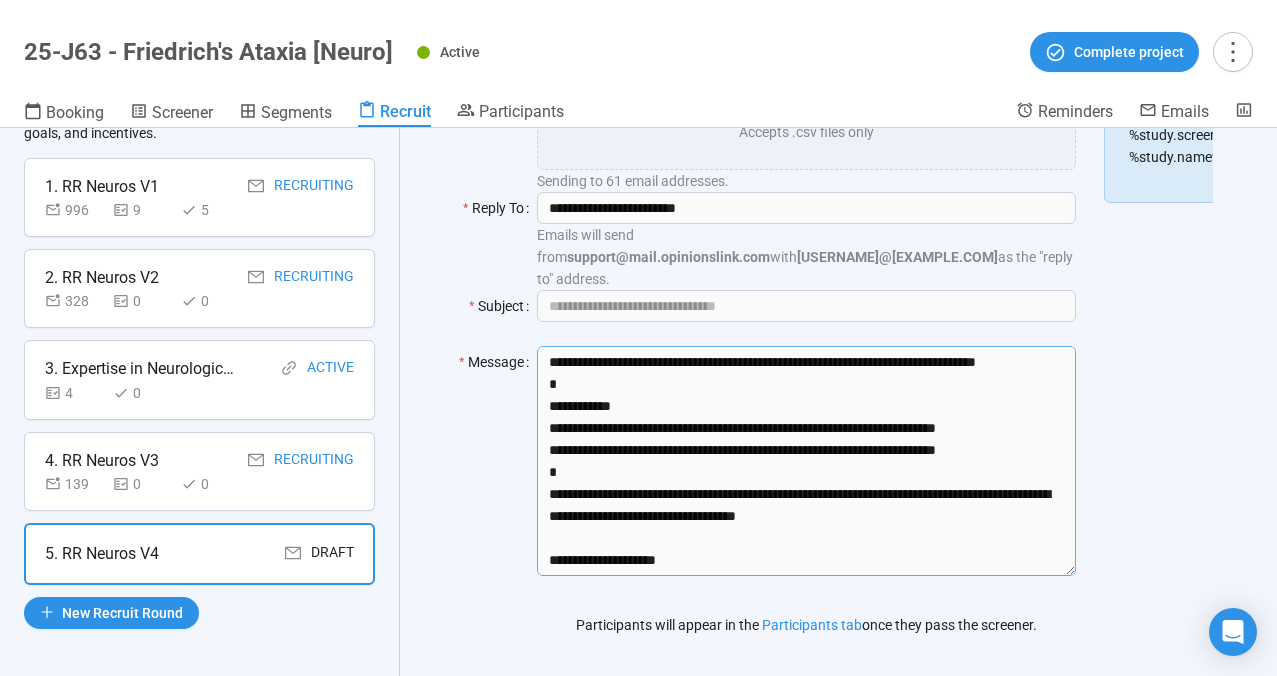 scroll, scrollTop: 0, scrollLeft: 0, axis: both 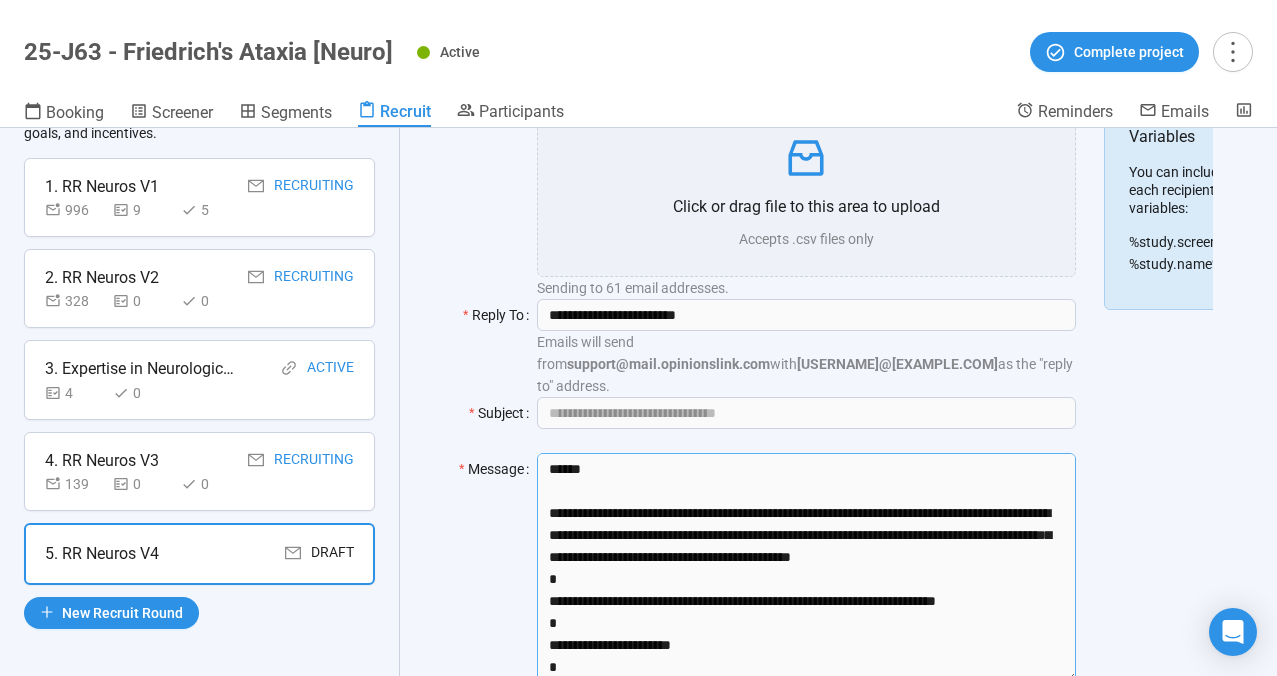 type on "**********" 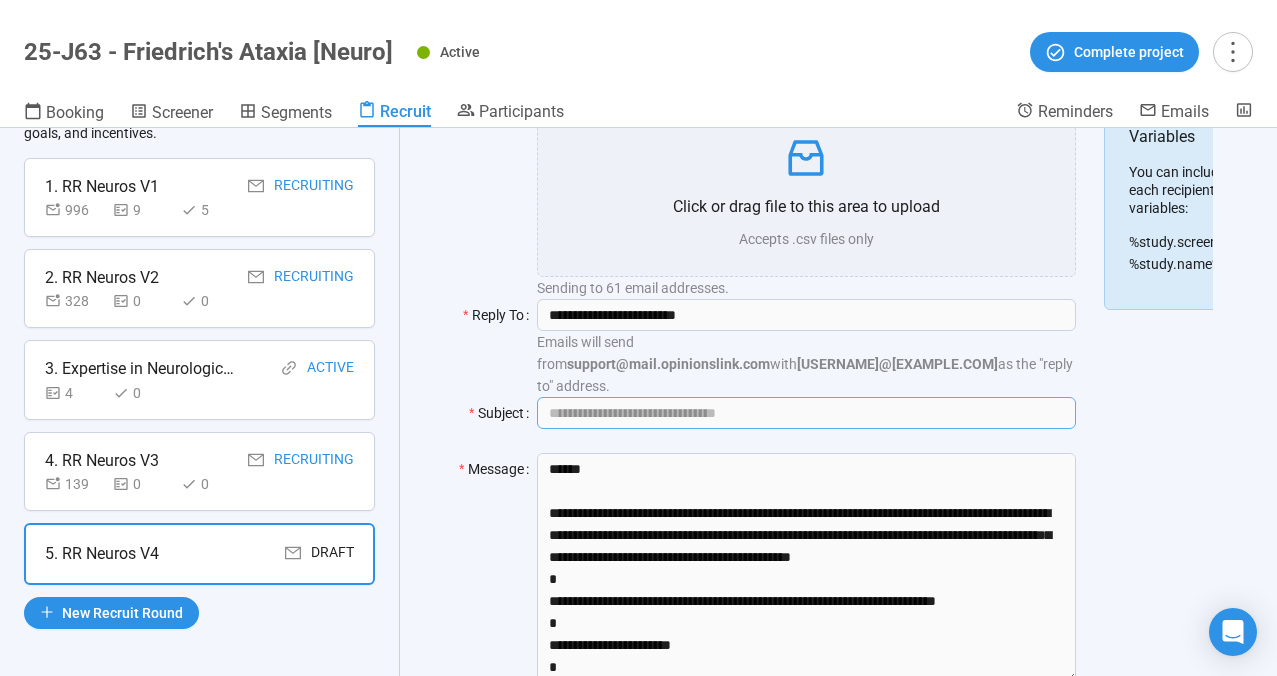 click on "Subject" at bounding box center (806, 413) 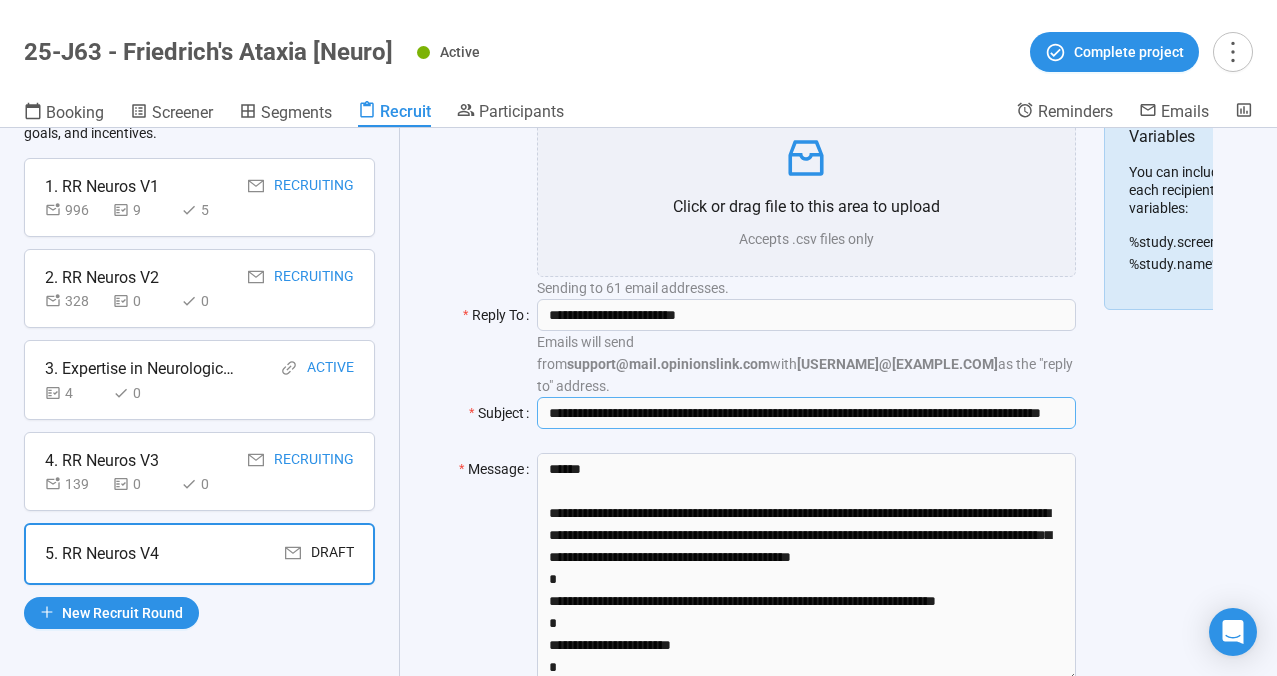 scroll, scrollTop: 0, scrollLeft: 115, axis: horizontal 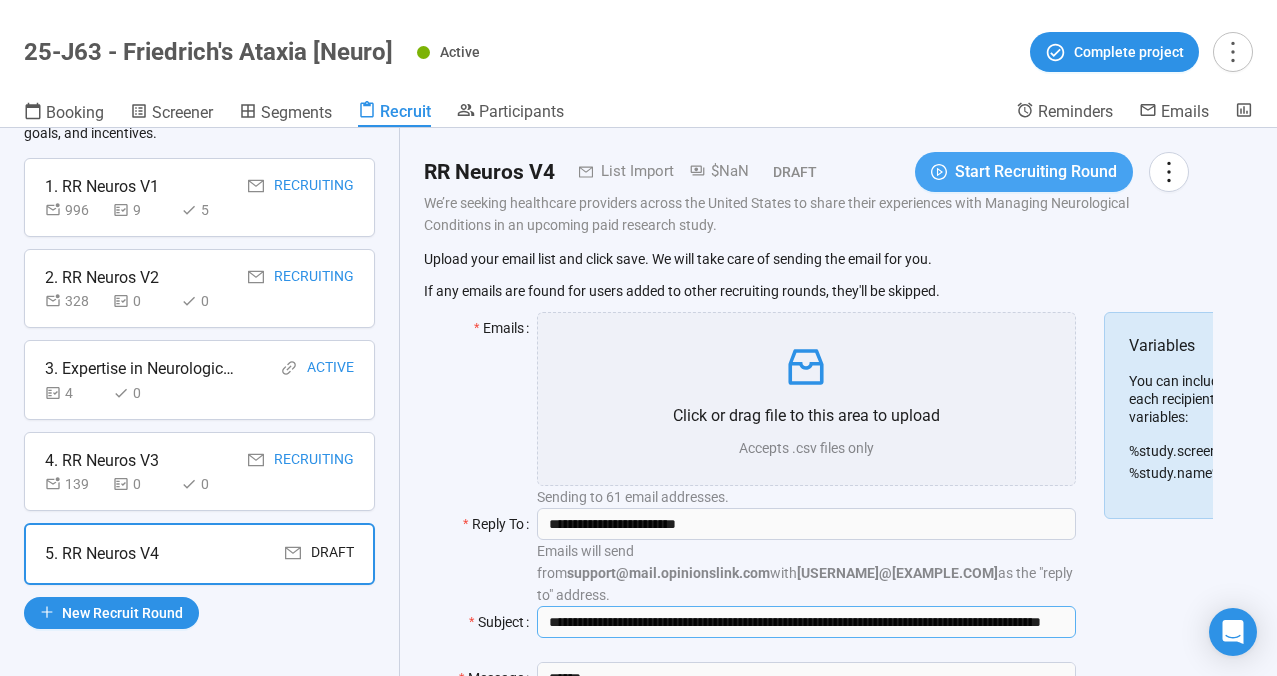 type on "**********" 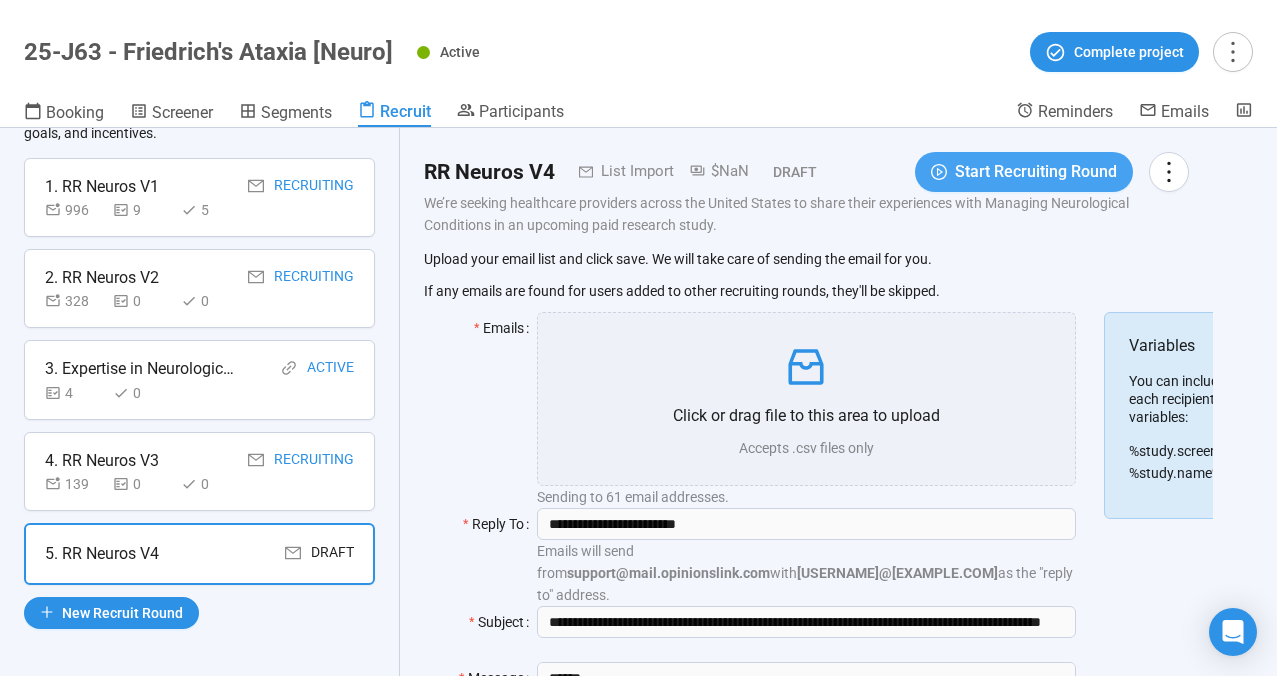 click on "Start Recruiting Round" at bounding box center [1036, 171] 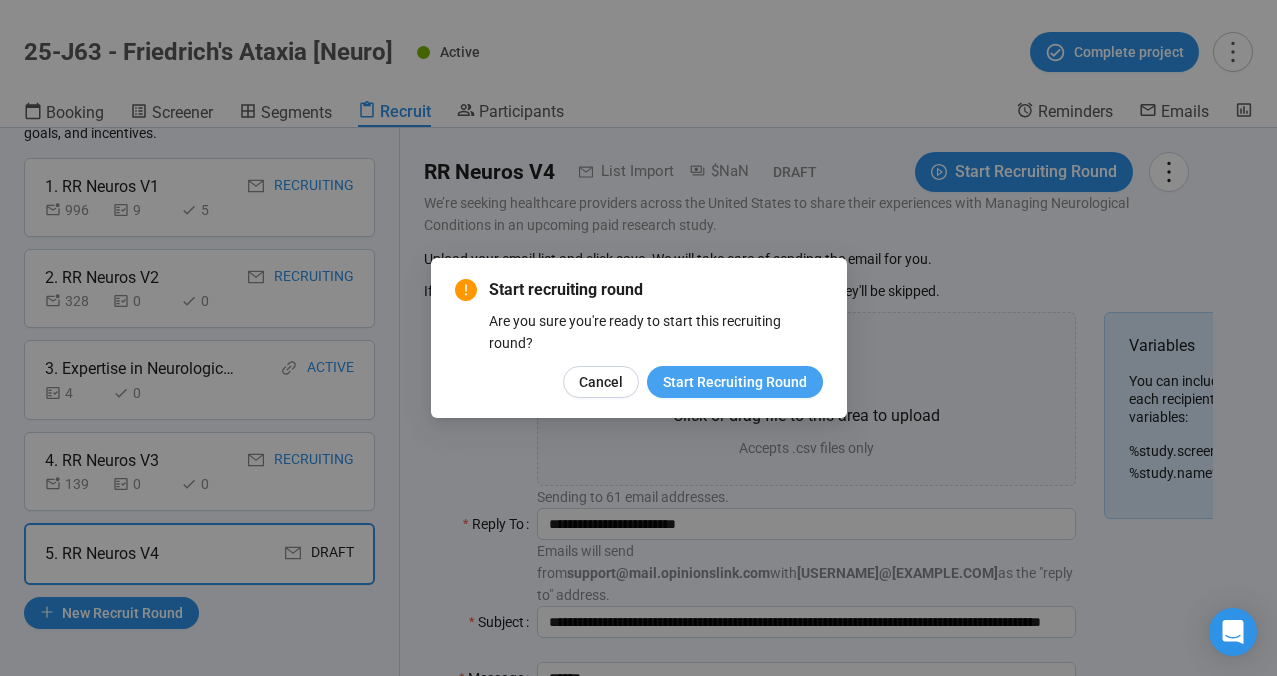 click on "Start Recruiting Round" at bounding box center [735, 382] 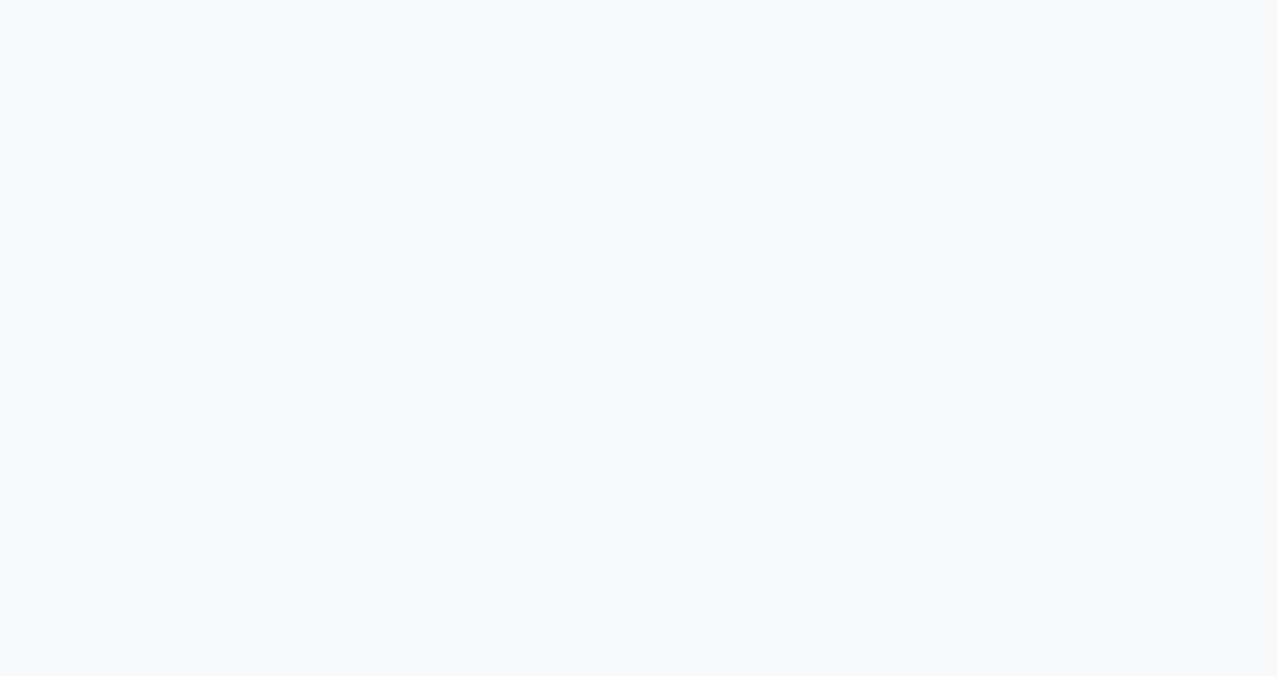 scroll, scrollTop: 0, scrollLeft: 0, axis: both 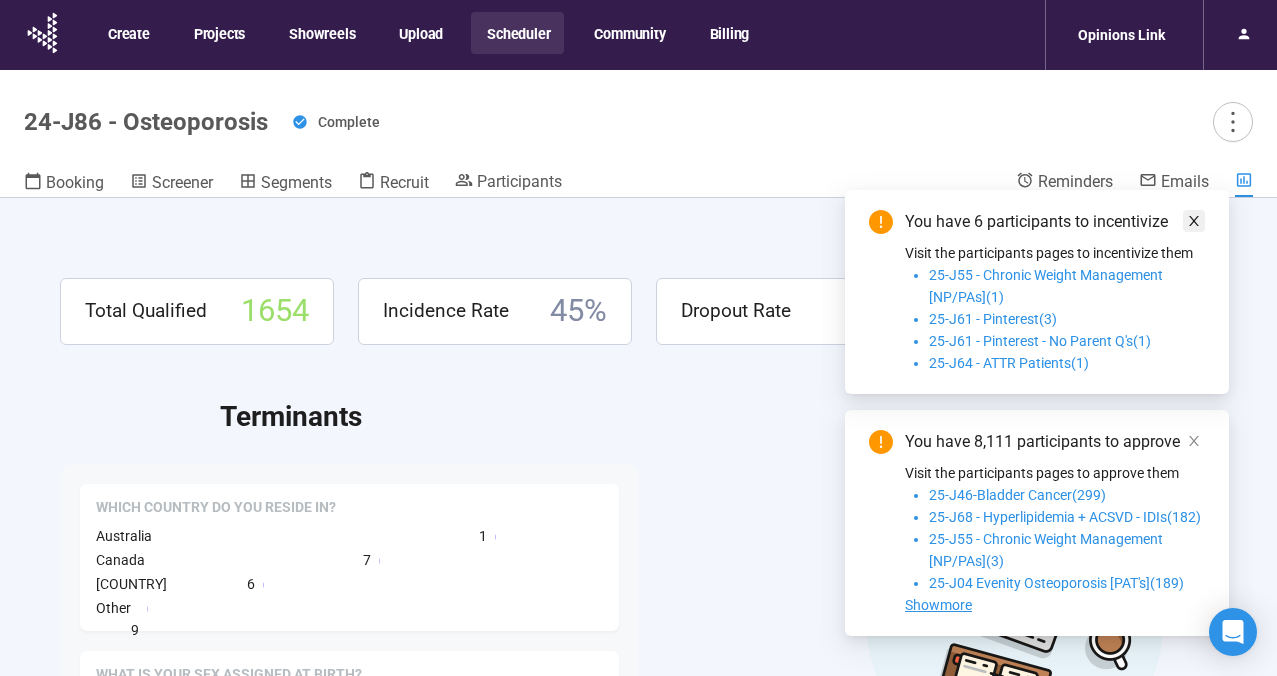 click at bounding box center [1194, 441] 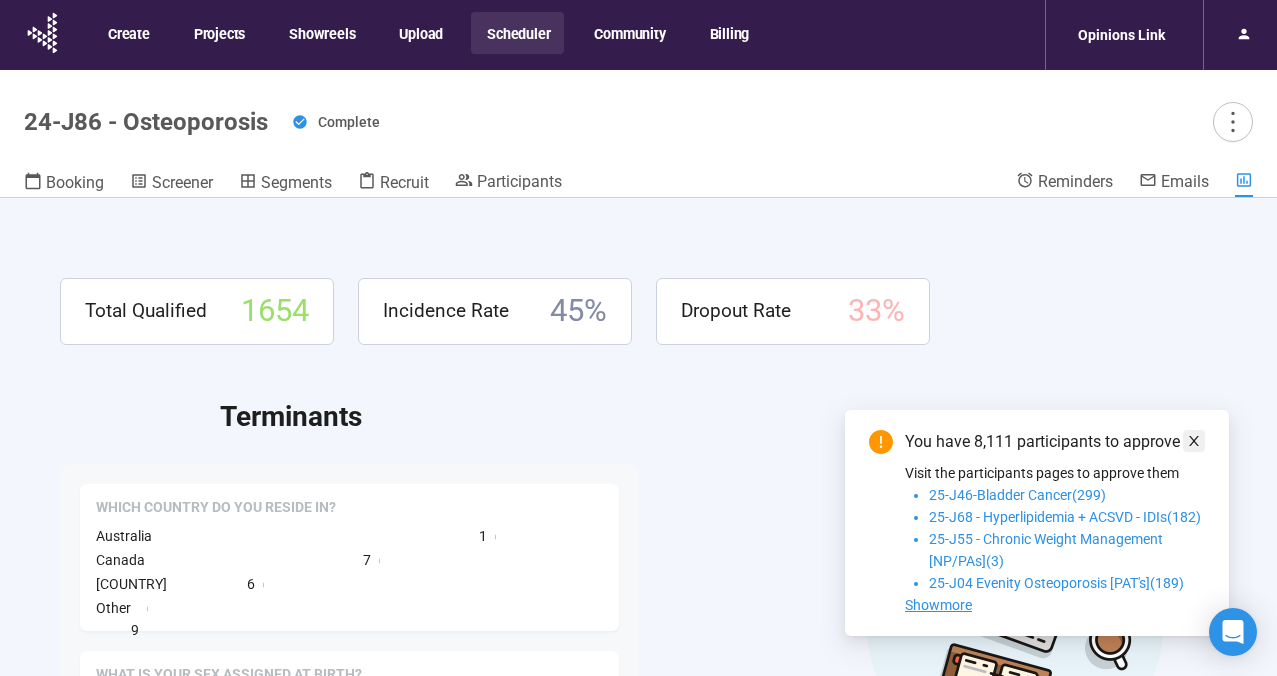 click at bounding box center [1194, 441] 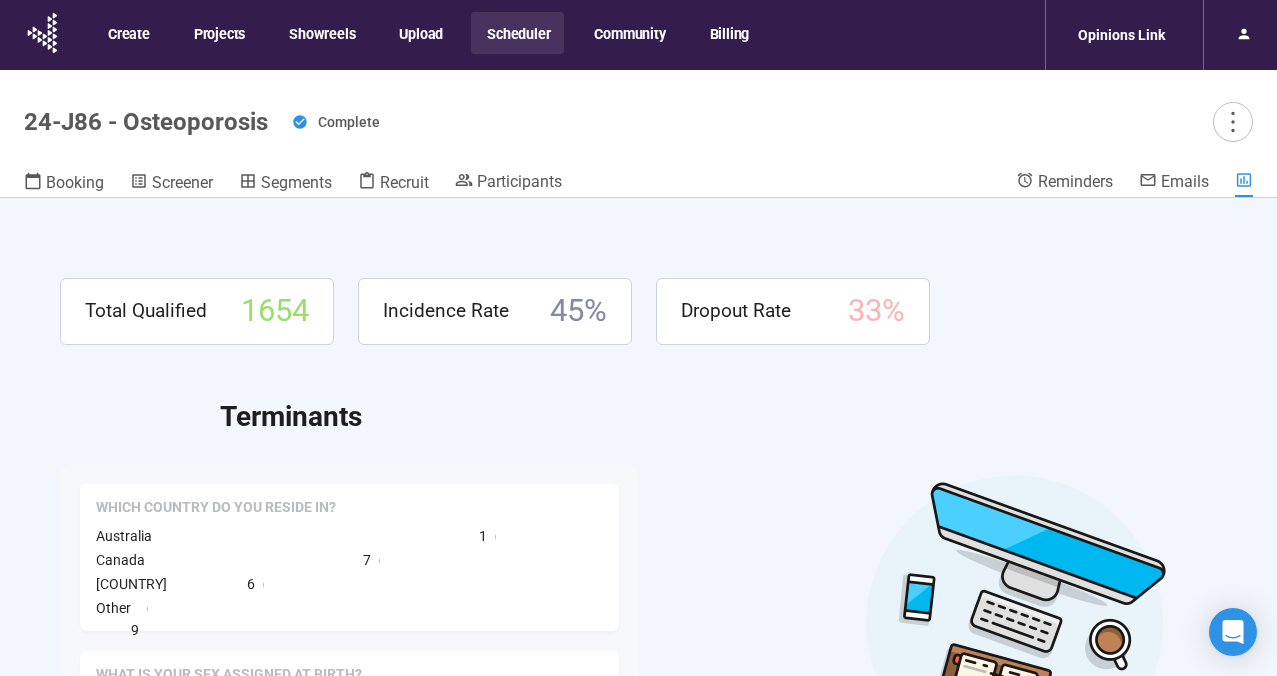 click on "Create Projects Showreels Upload Scheduler Community Billing" at bounding box center [427, 35] 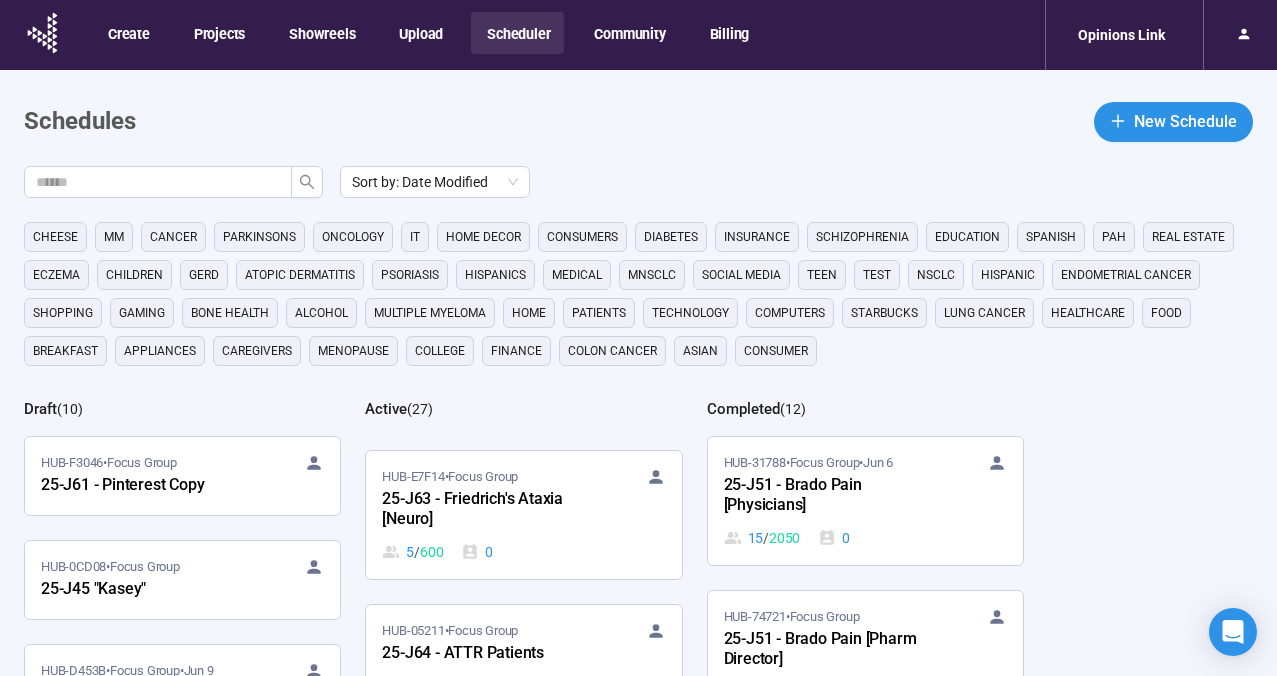 scroll, scrollTop: 2252, scrollLeft: 0, axis: vertical 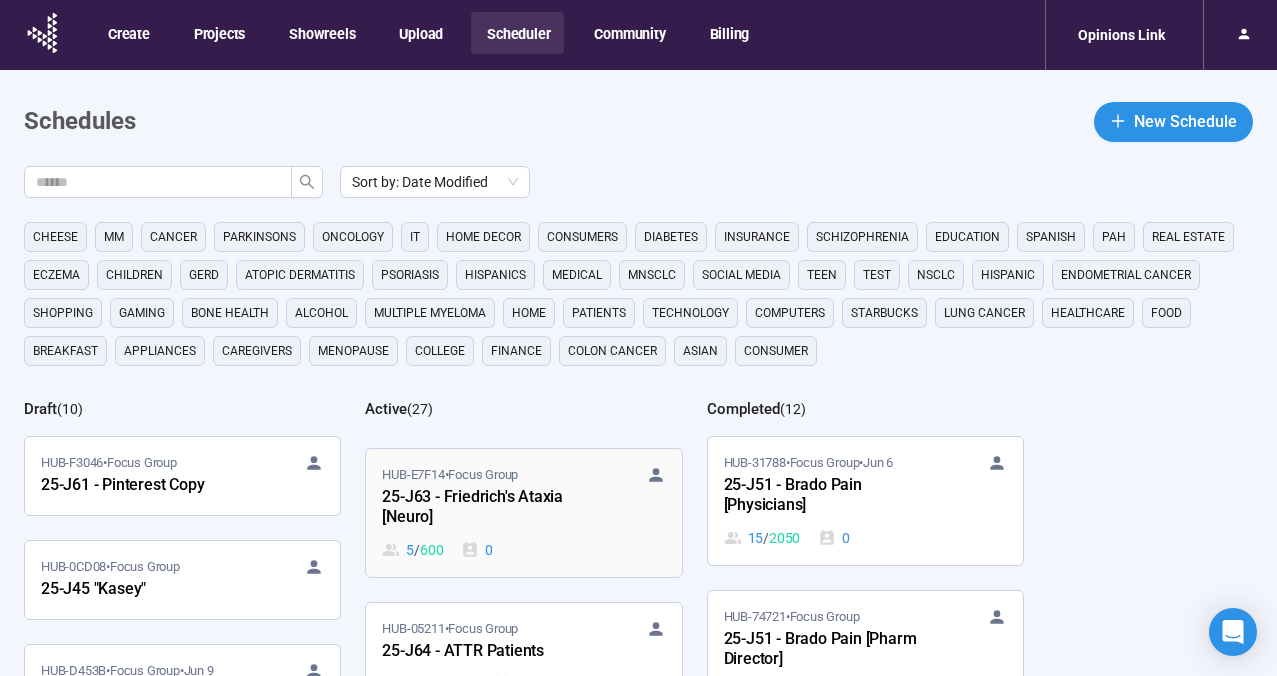 click on "25-J63 - Friedrich's Ataxia [Neuro]" at bounding box center (492, 508) 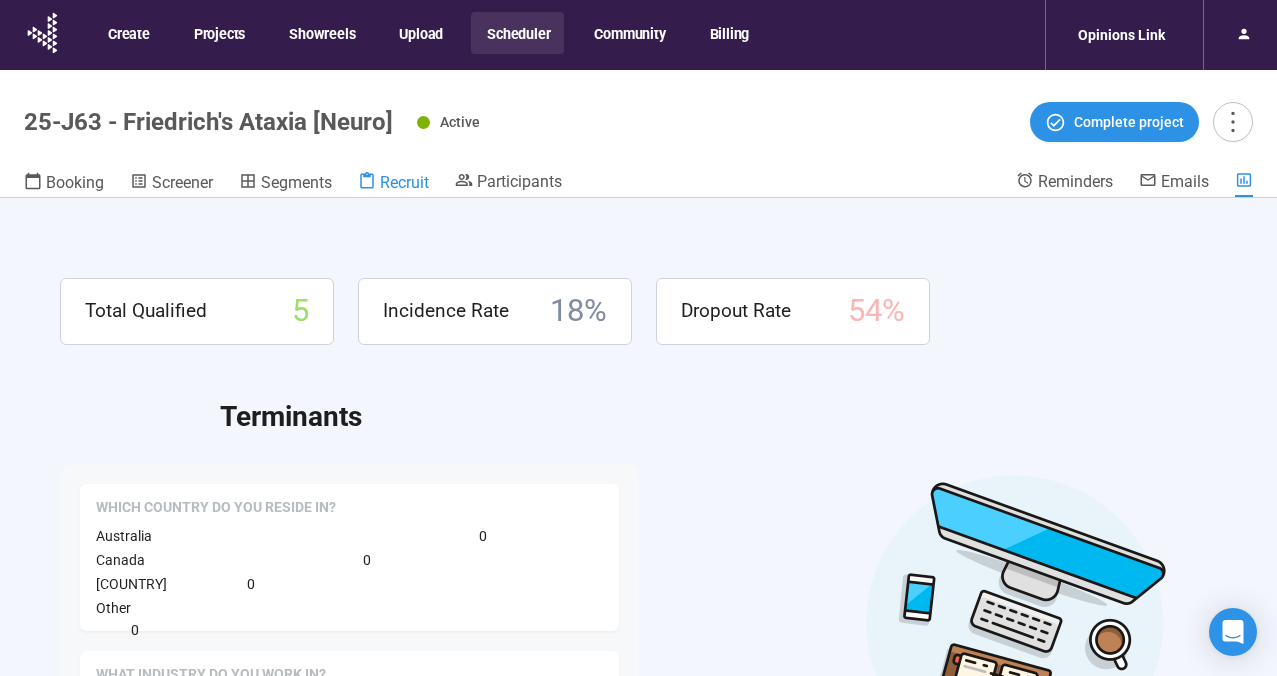 click on "Recruit" at bounding box center [404, 182] 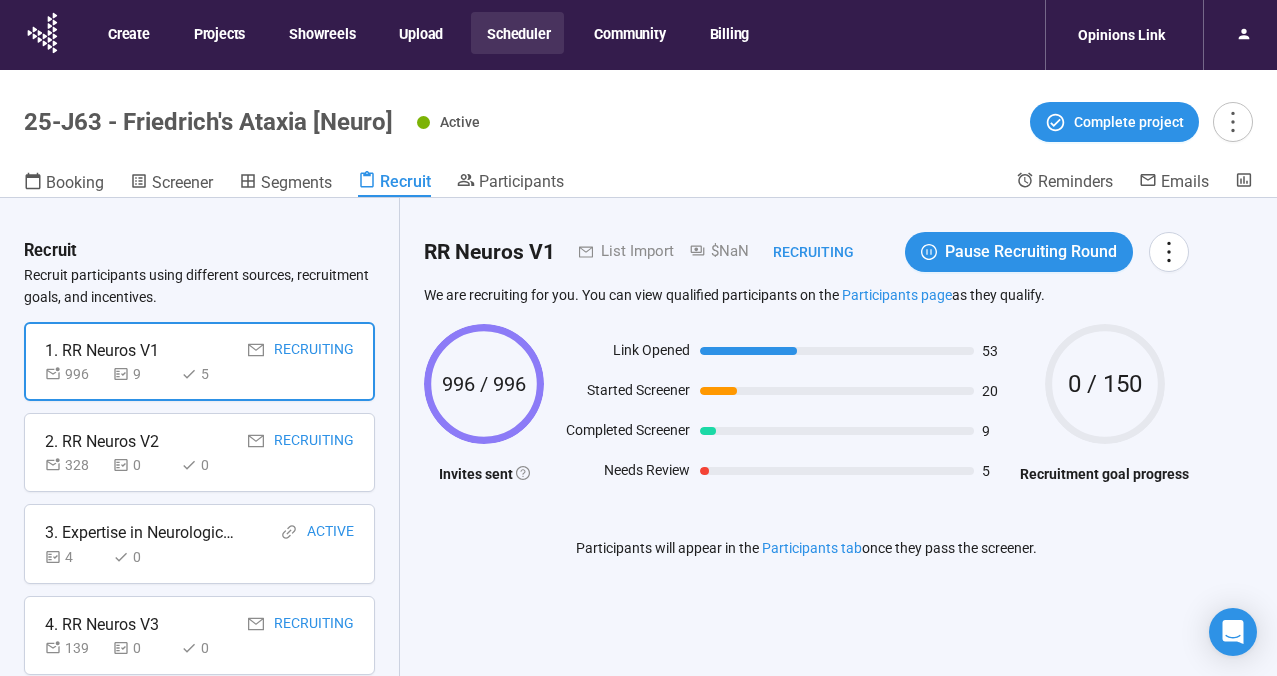 scroll, scrollTop: 94, scrollLeft: 0, axis: vertical 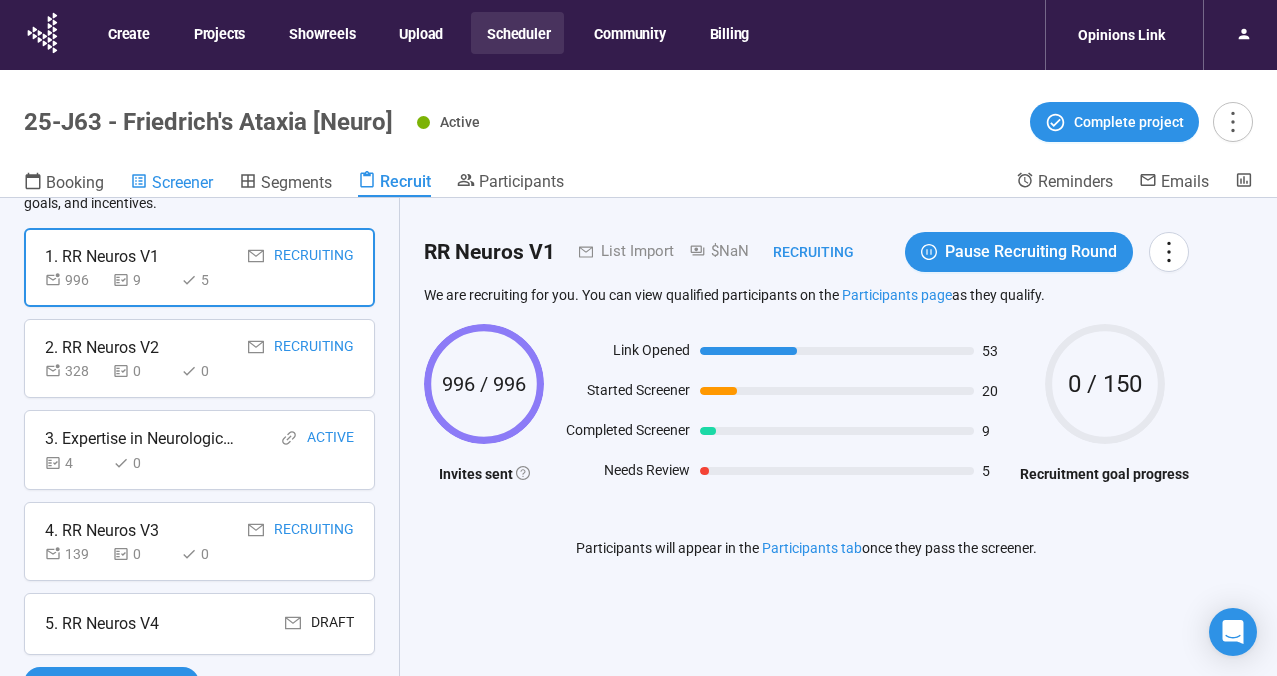 click on "Screener" at bounding box center (182, 182) 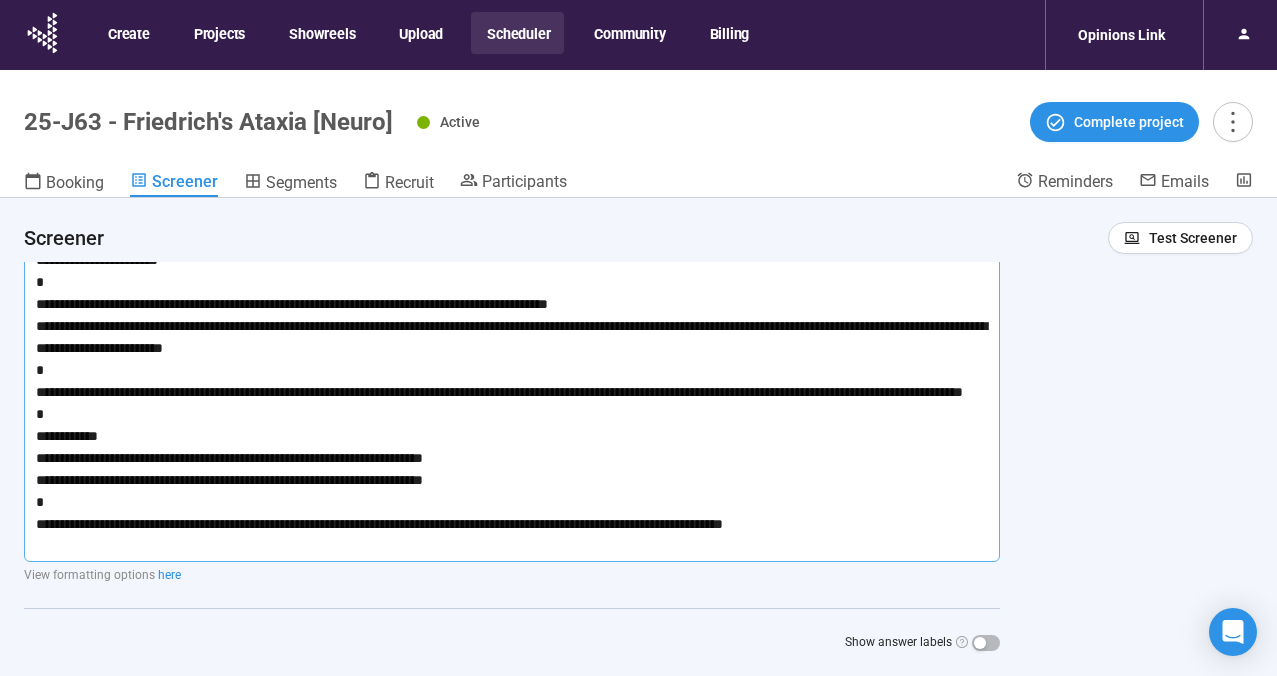 scroll, scrollTop: 290, scrollLeft: 0, axis: vertical 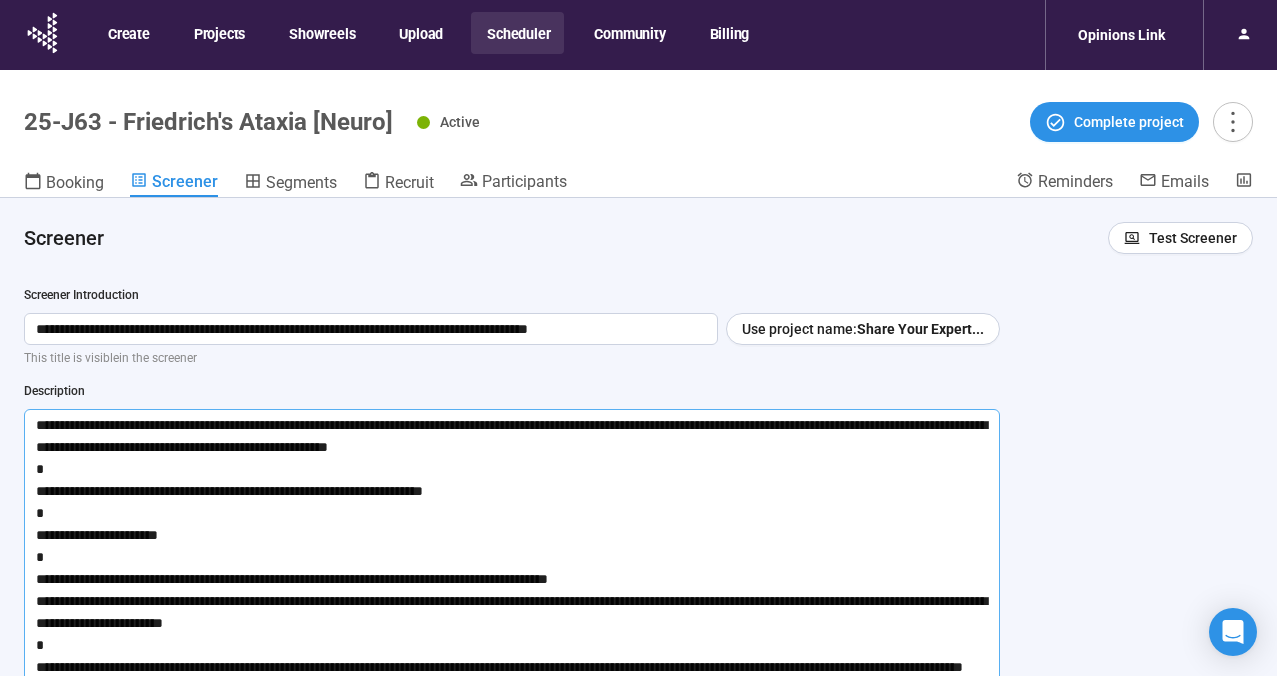 drag, startPoint x: 866, startPoint y: 532, endPoint x: 269, endPoint y: 371, distance: 618.32837 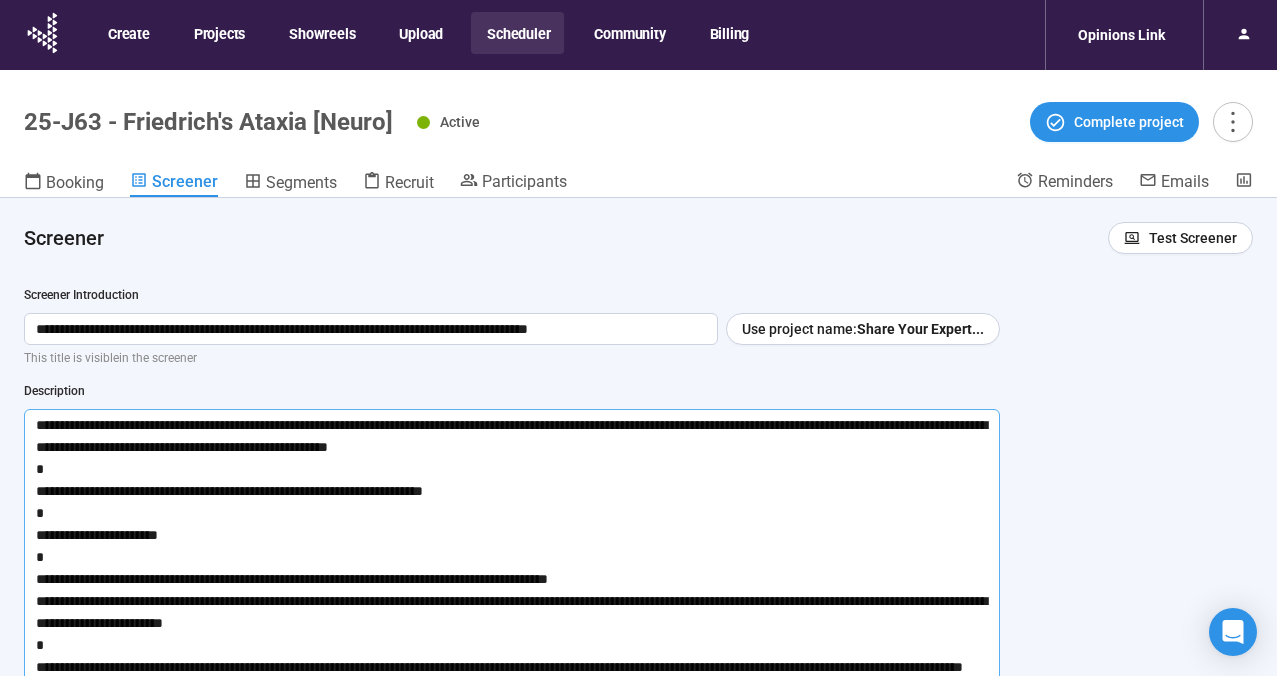 click on "**********" at bounding box center (512, 606) 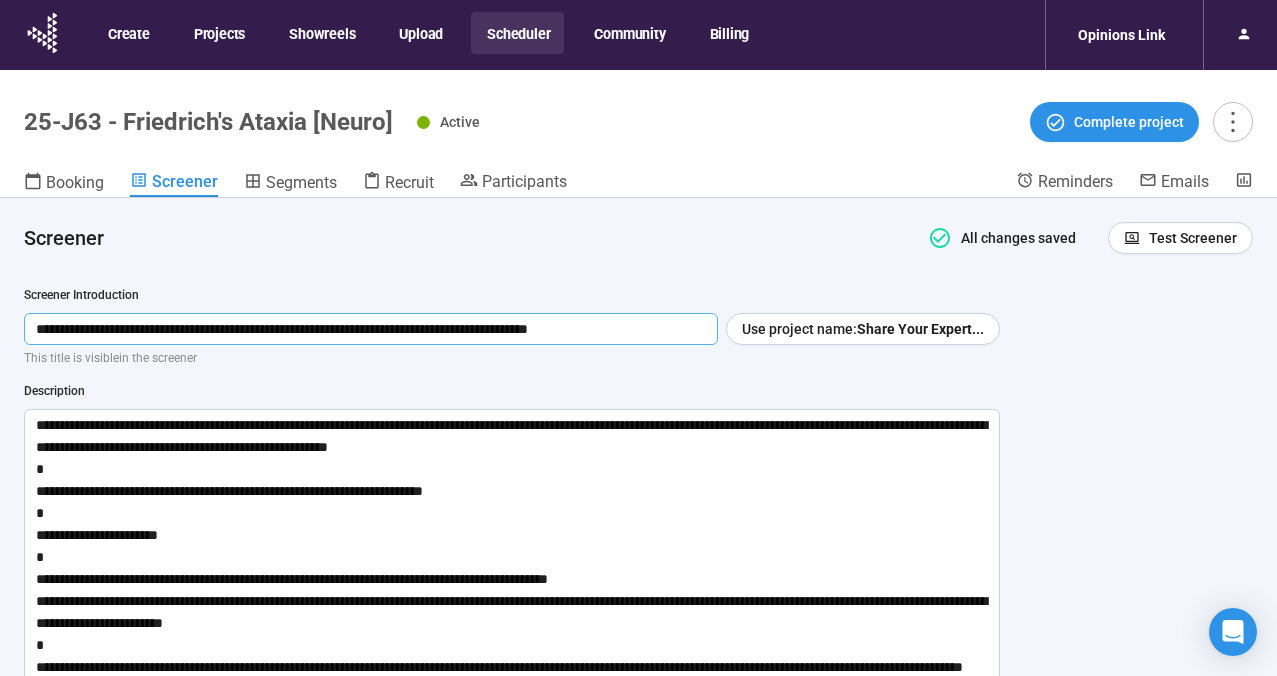 click on "**********" at bounding box center (371, 329) 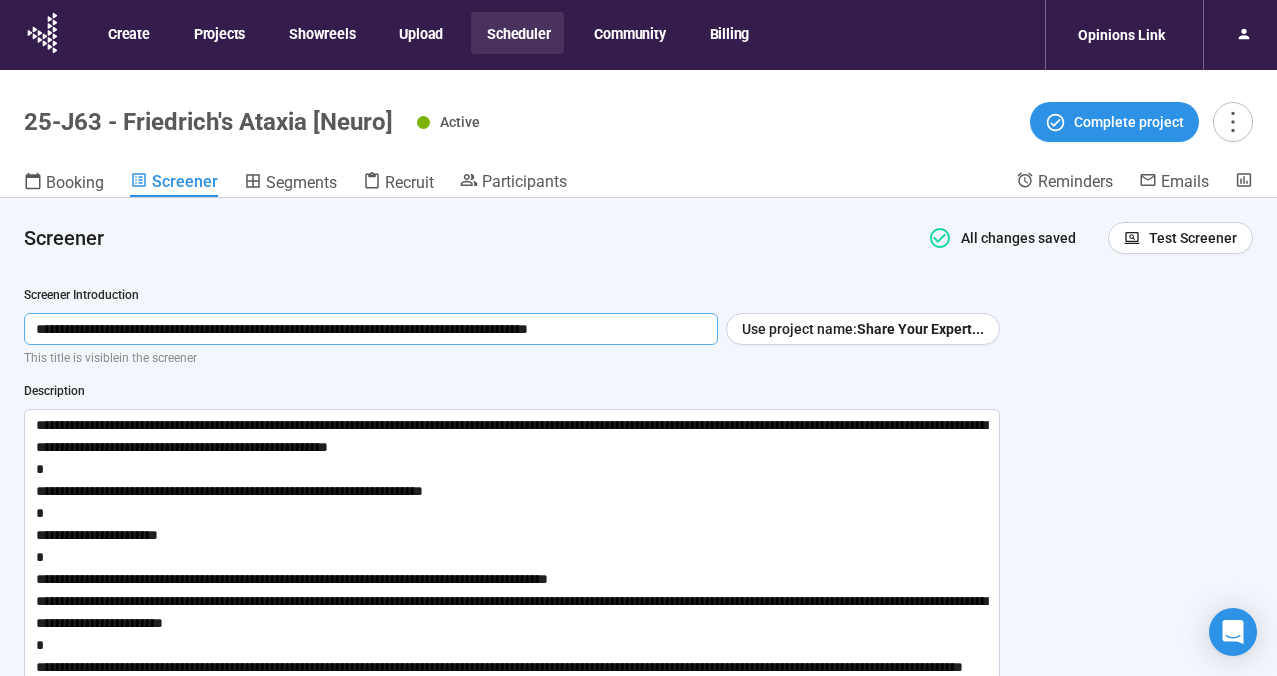 drag, startPoint x: 477, startPoint y: 315, endPoint x: 343, endPoint y: 291, distance: 136.1323 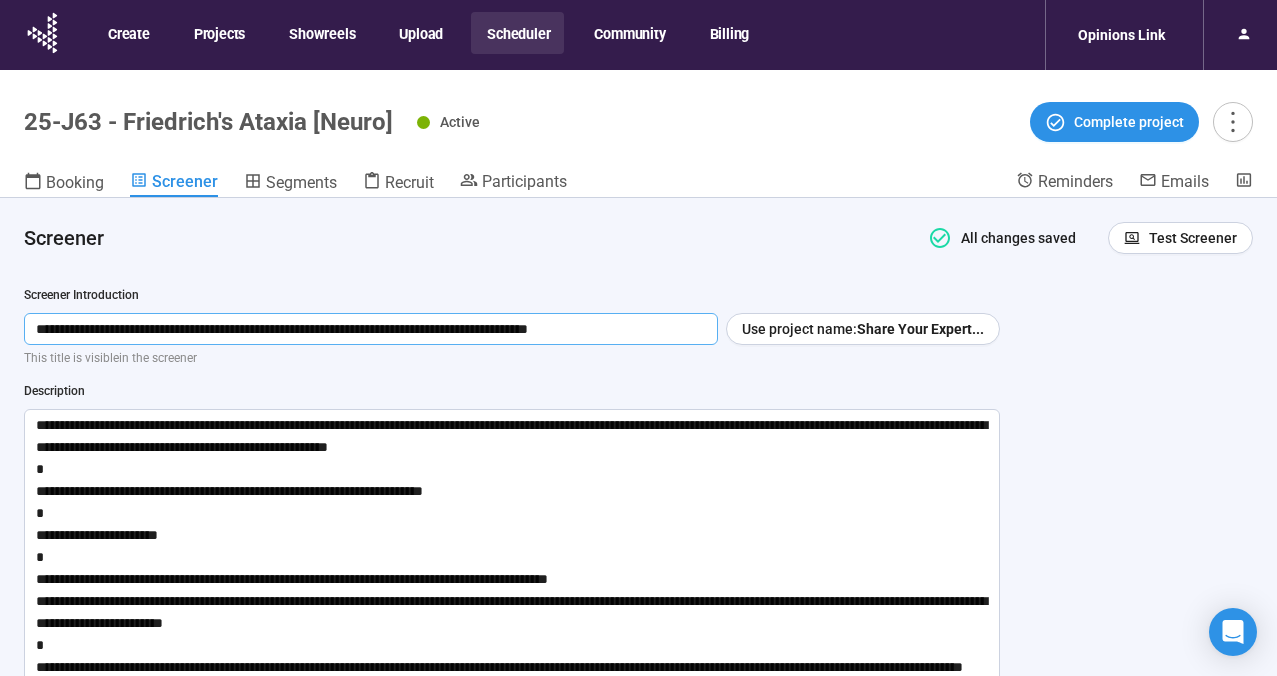 click on "**********" at bounding box center (512, 606) 